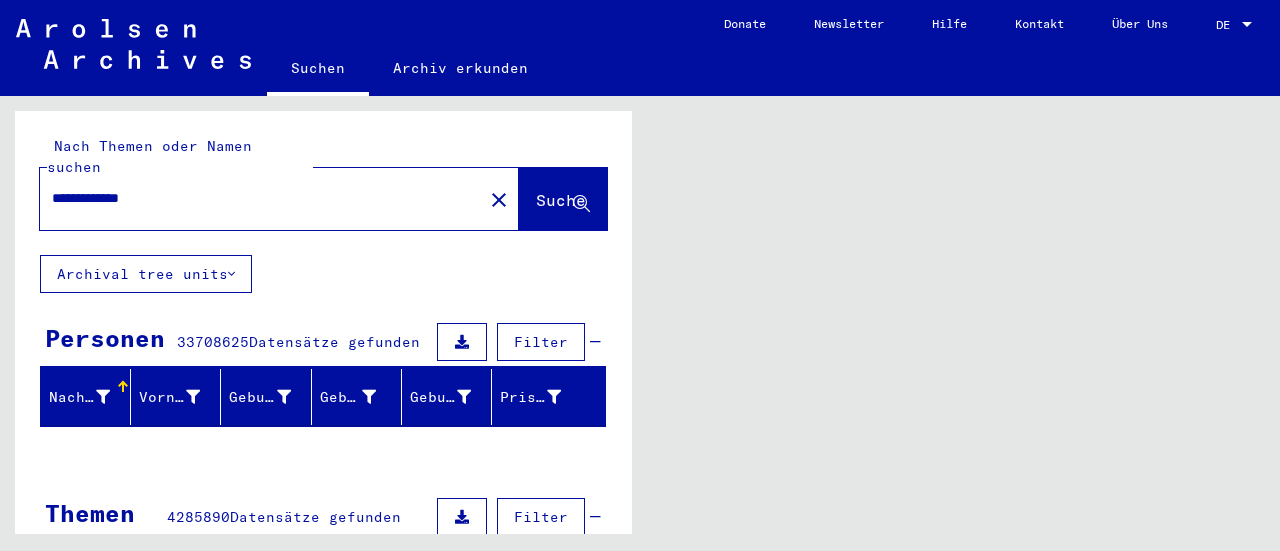 scroll, scrollTop: 0, scrollLeft: 0, axis: both 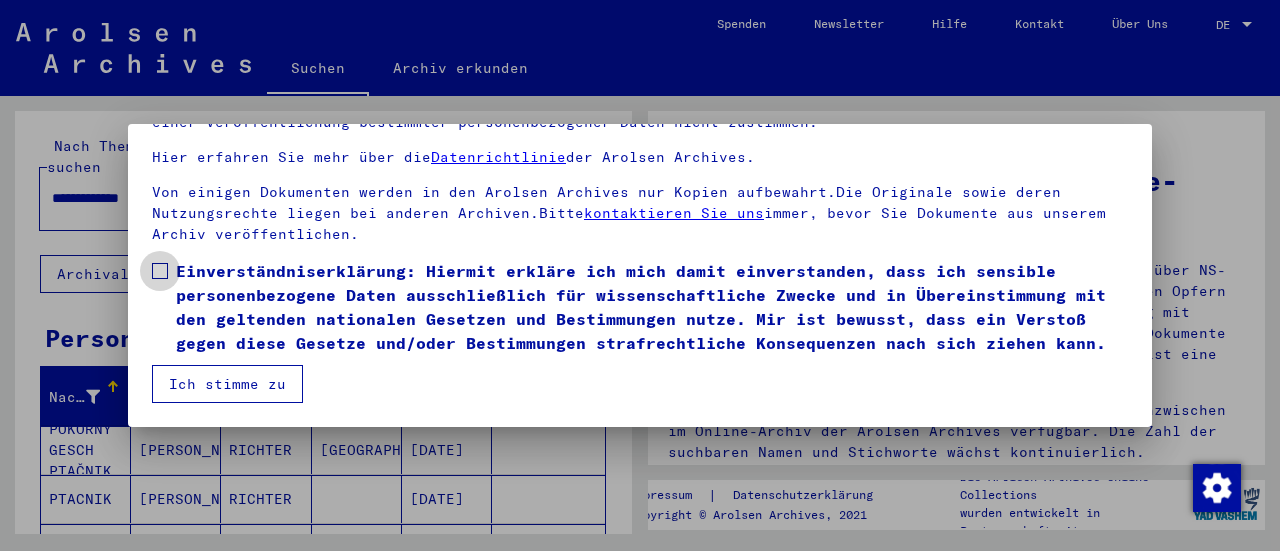 drag, startPoint x: 162, startPoint y: 247, endPoint x: 165, endPoint y: 296, distance: 49.09175 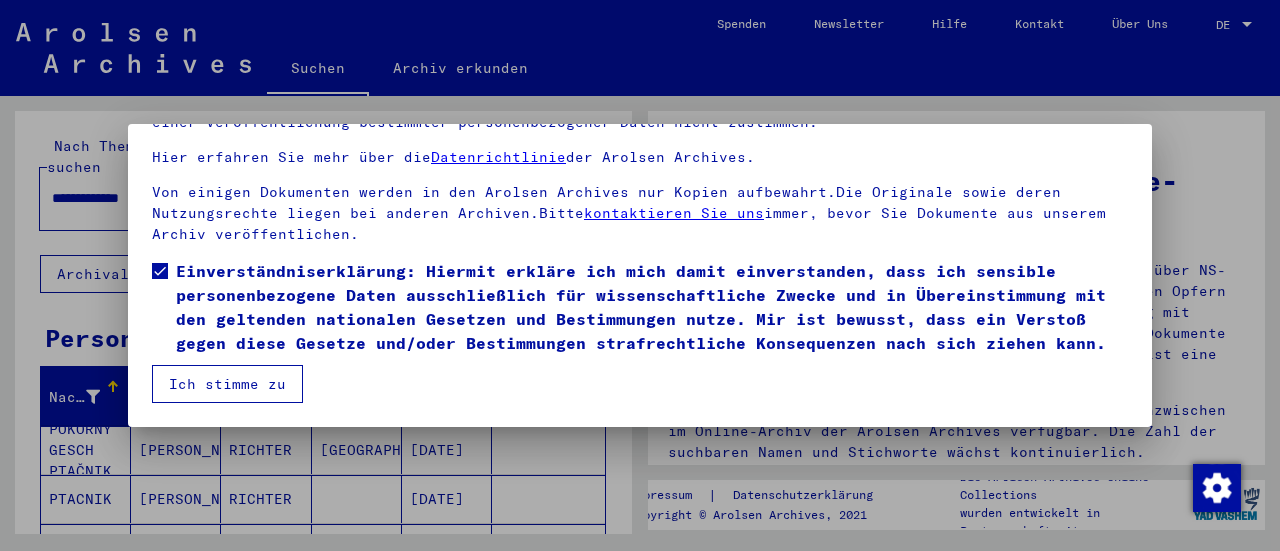 click on "Ich stimme zu" at bounding box center [227, 384] 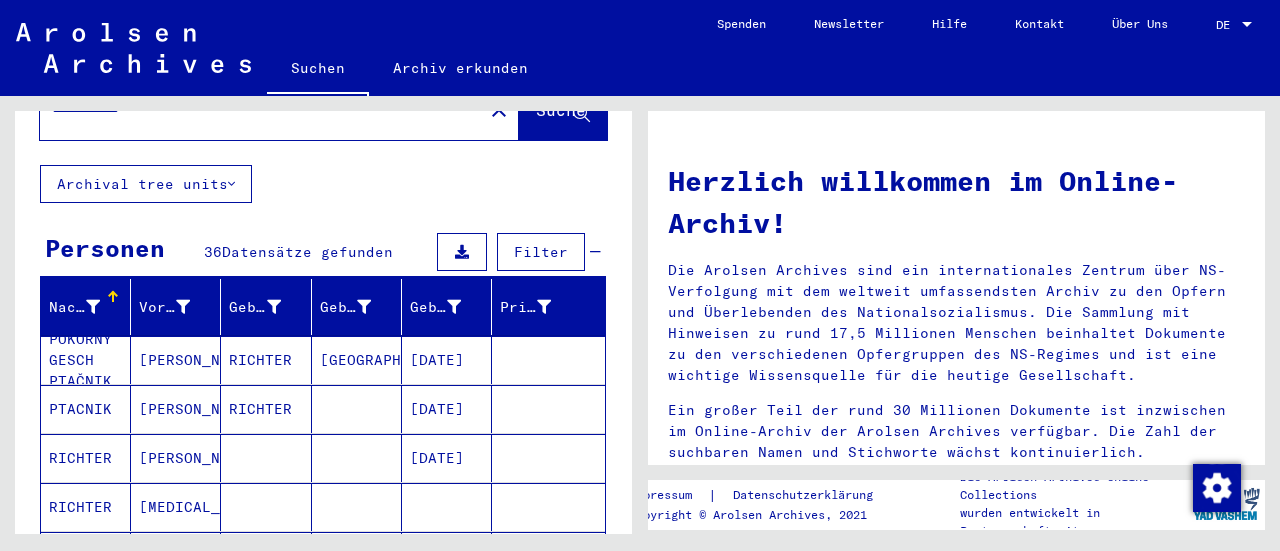 scroll, scrollTop: 200, scrollLeft: 0, axis: vertical 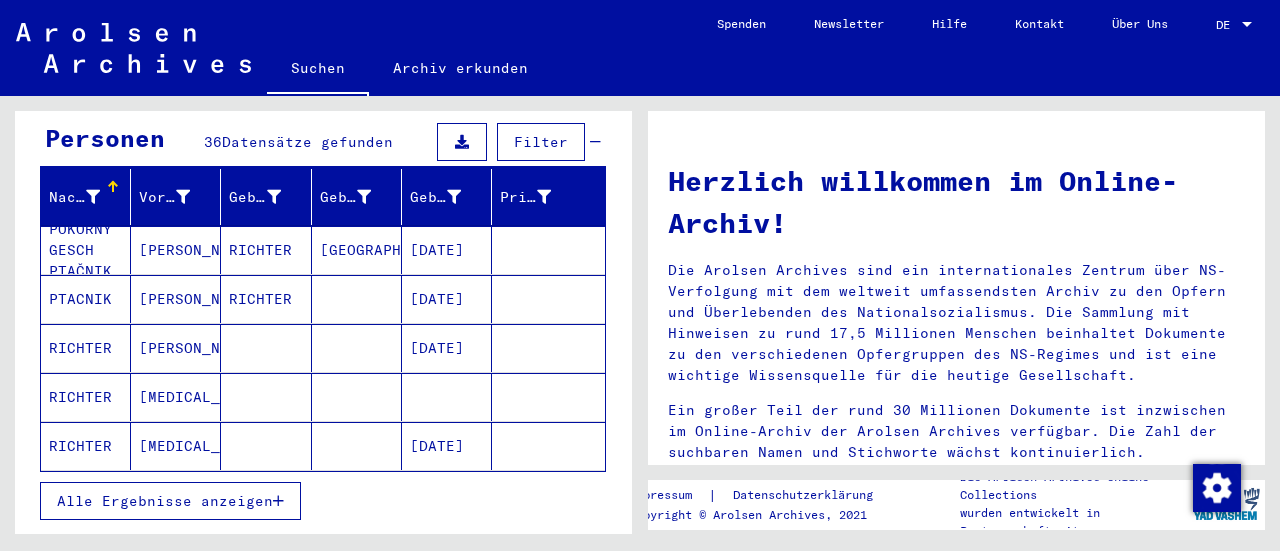 click on "PTACNIK" at bounding box center [86, 348] 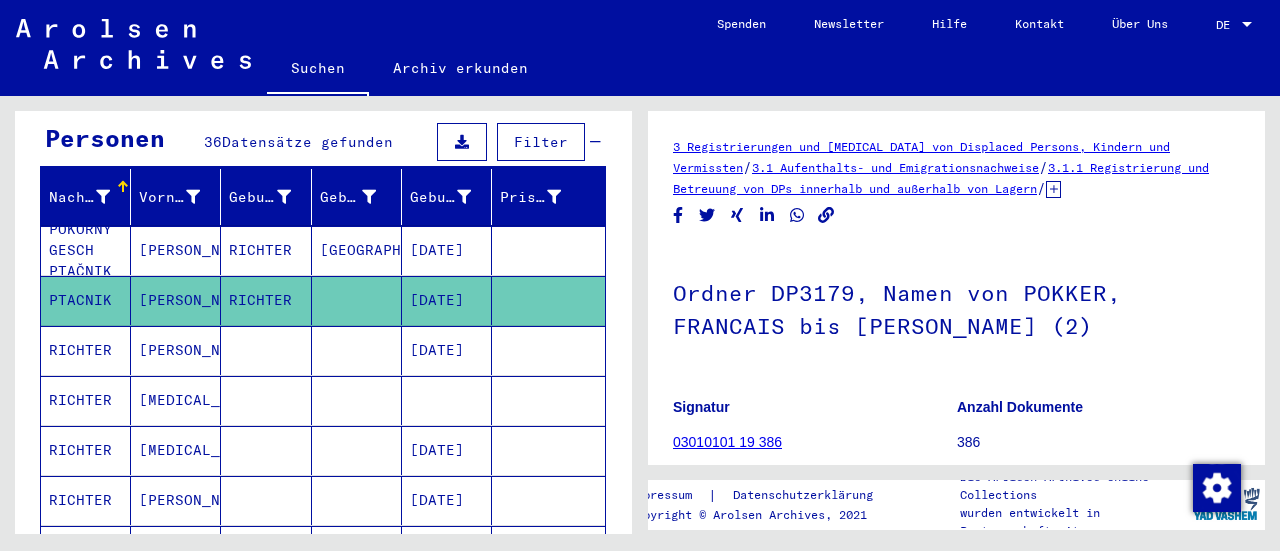 scroll, scrollTop: 0, scrollLeft: 0, axis: both 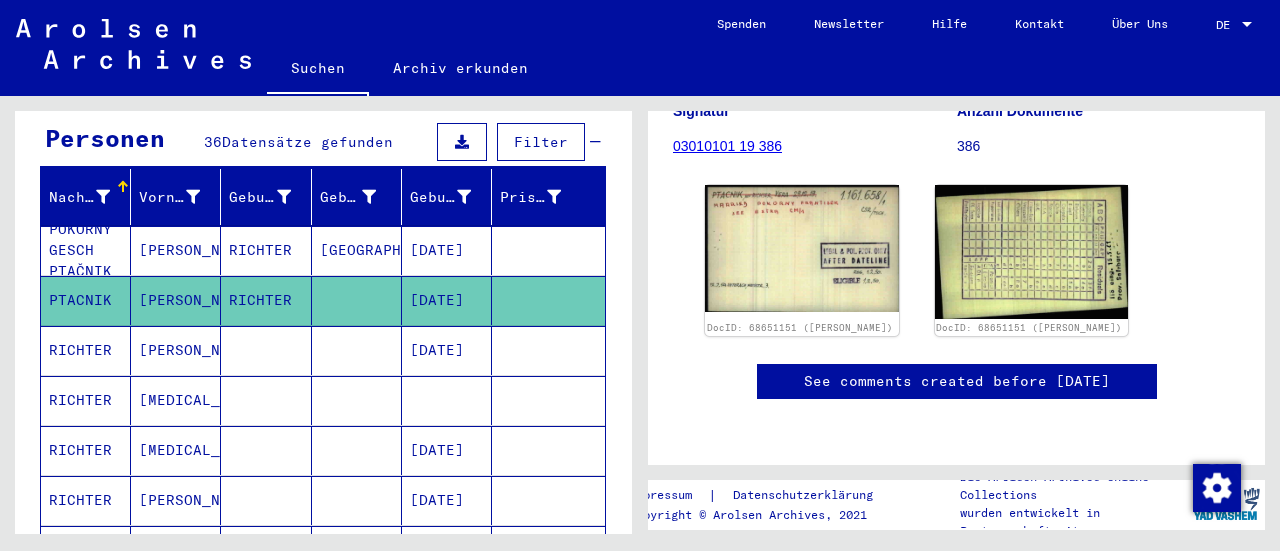 click at bounding box center (357, 400) 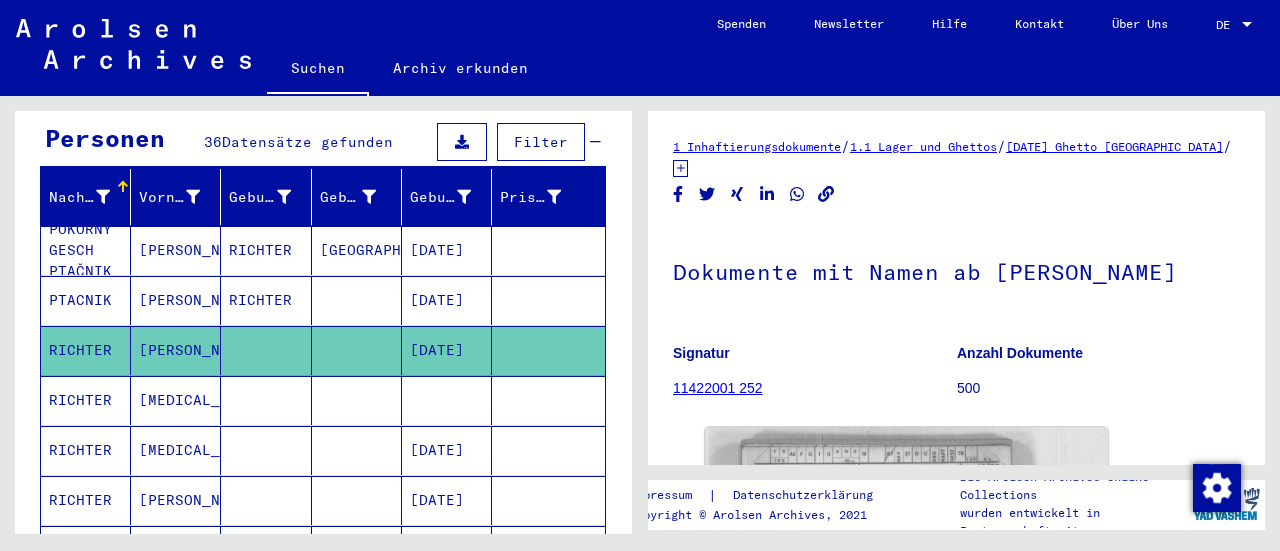 scroll, scrollTop: 0, scrollLeft: 0, axis: both 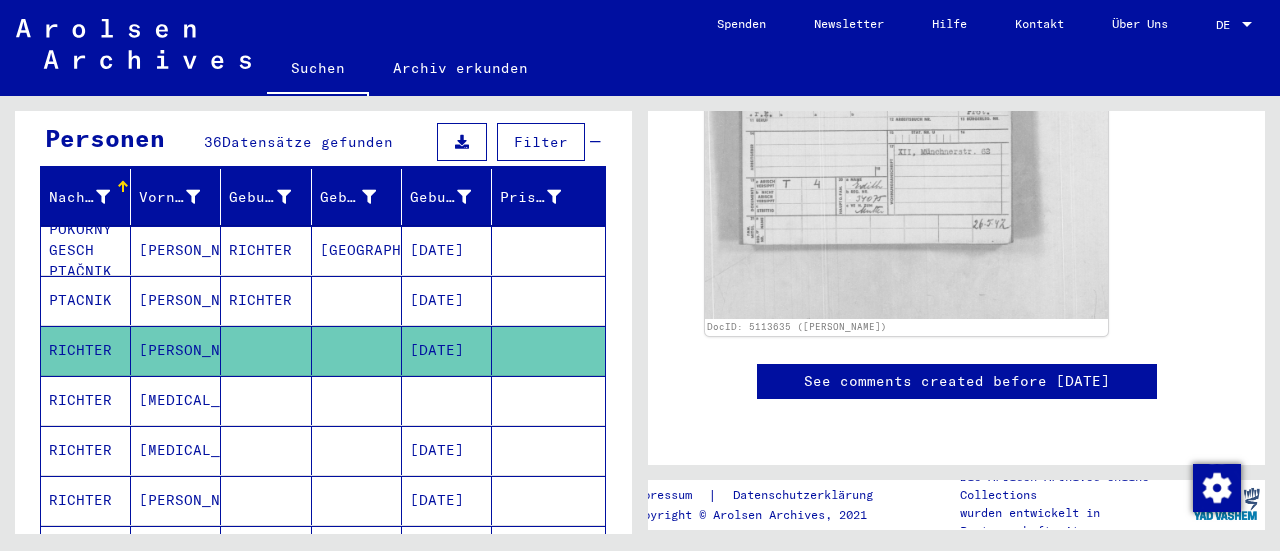 click on "[MEDICAL_DATA]" at bounding box center [176, 500] 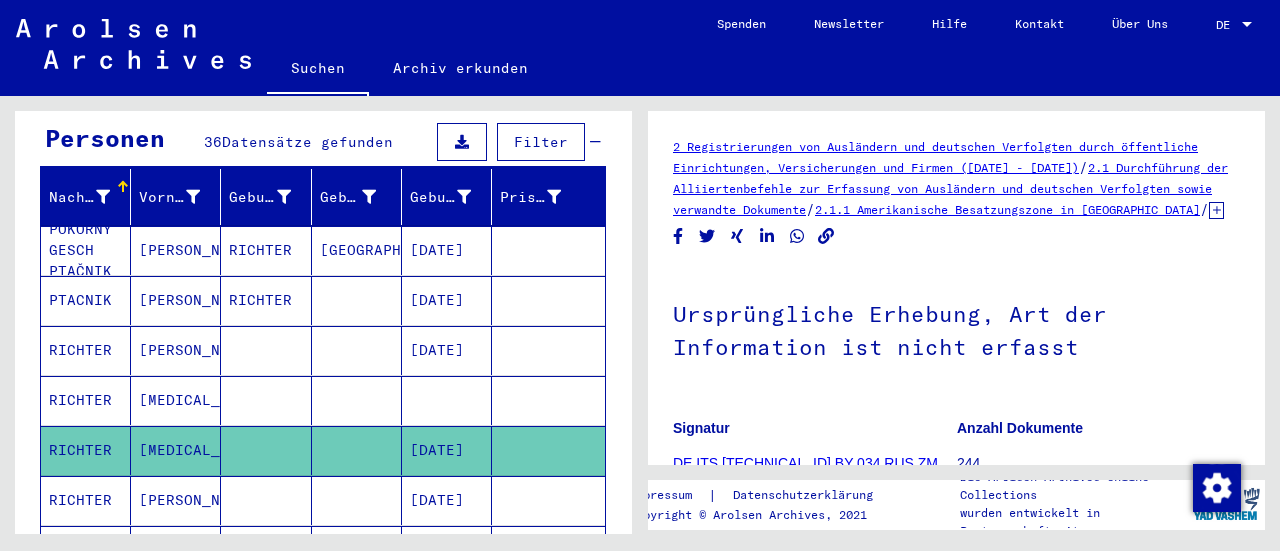 scroll, scrollTop: 0, scrollLeft: 0, axis: both 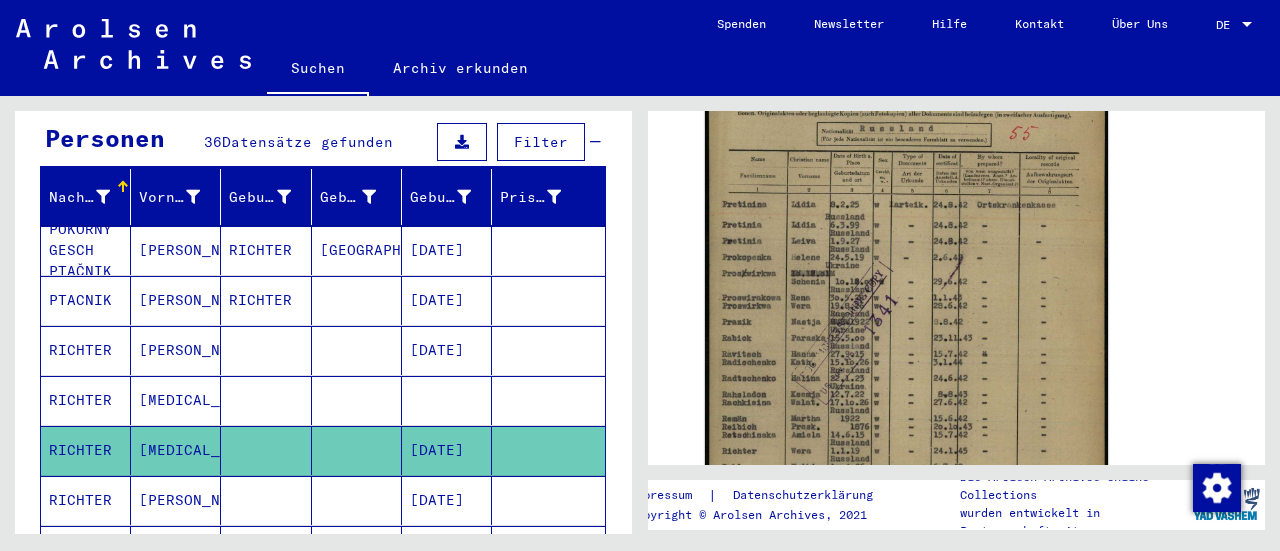 click on "RICHTER" at bounding box center [86, 550] 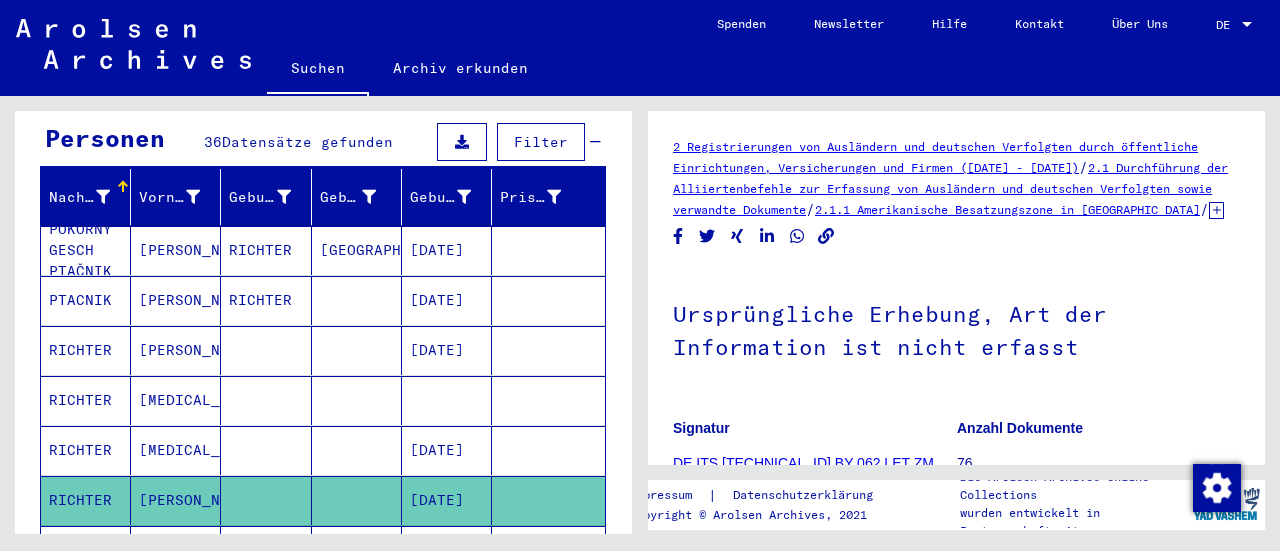 scroll, scrollTop: 0, scrollLeft: 0, axis: both 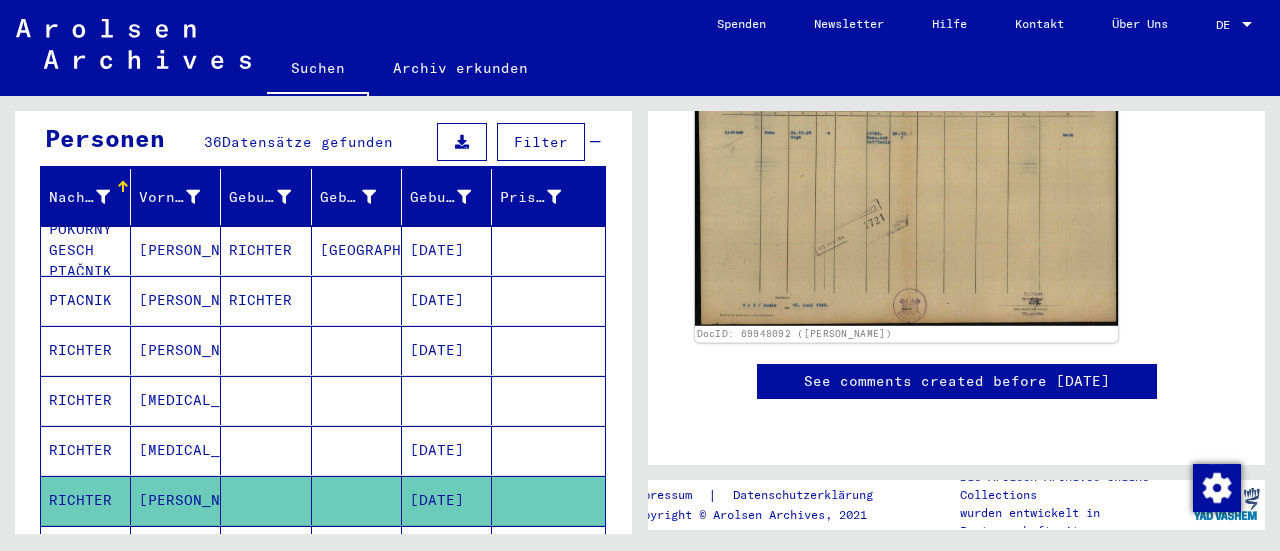 click 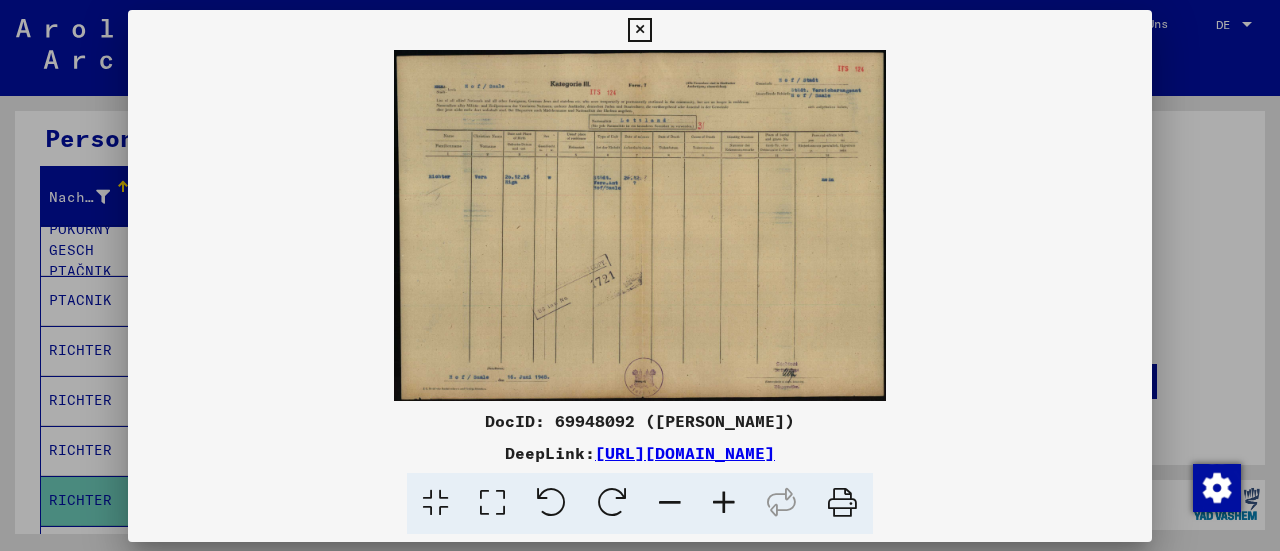 scroll, scrollTop: 499, scrollLeft: 0, axis: vertical 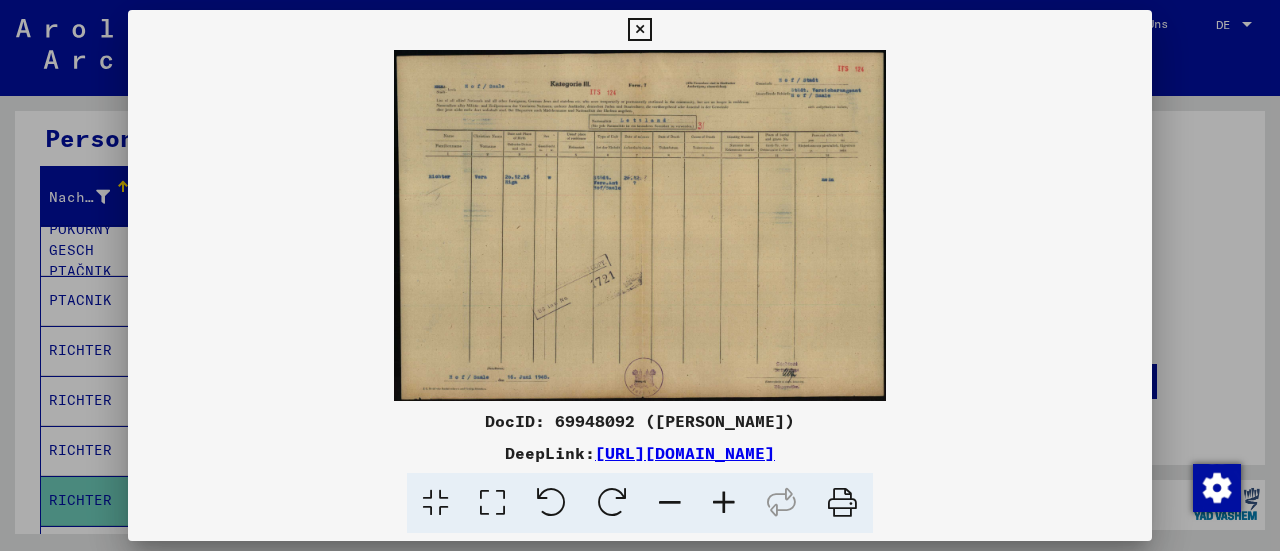click at bounding box center [724, 503] 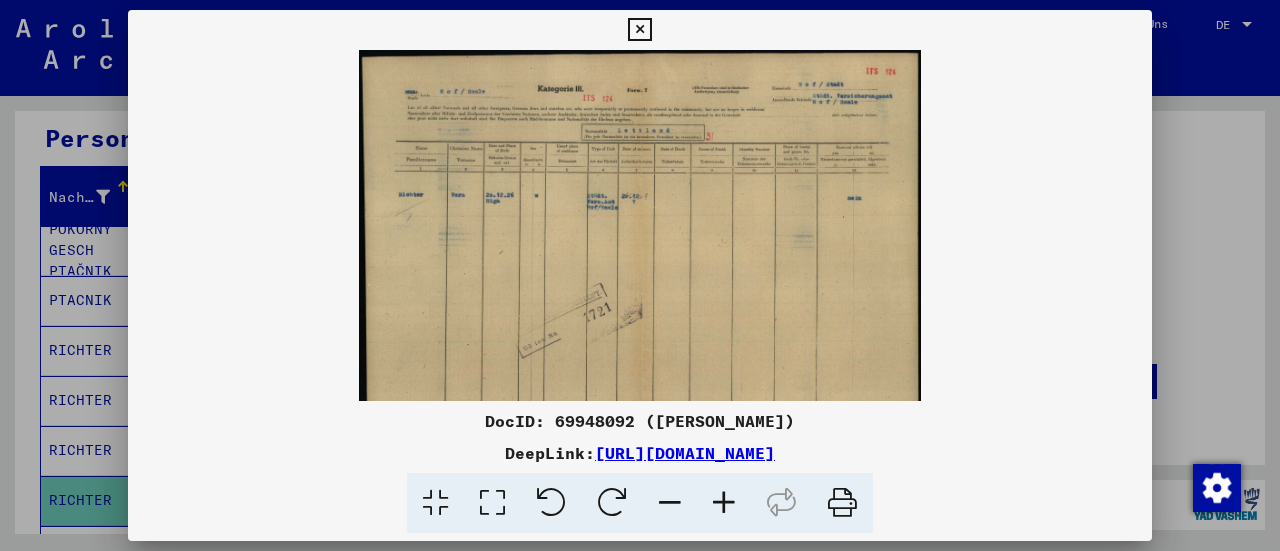 click at bounding box center (724, 503) 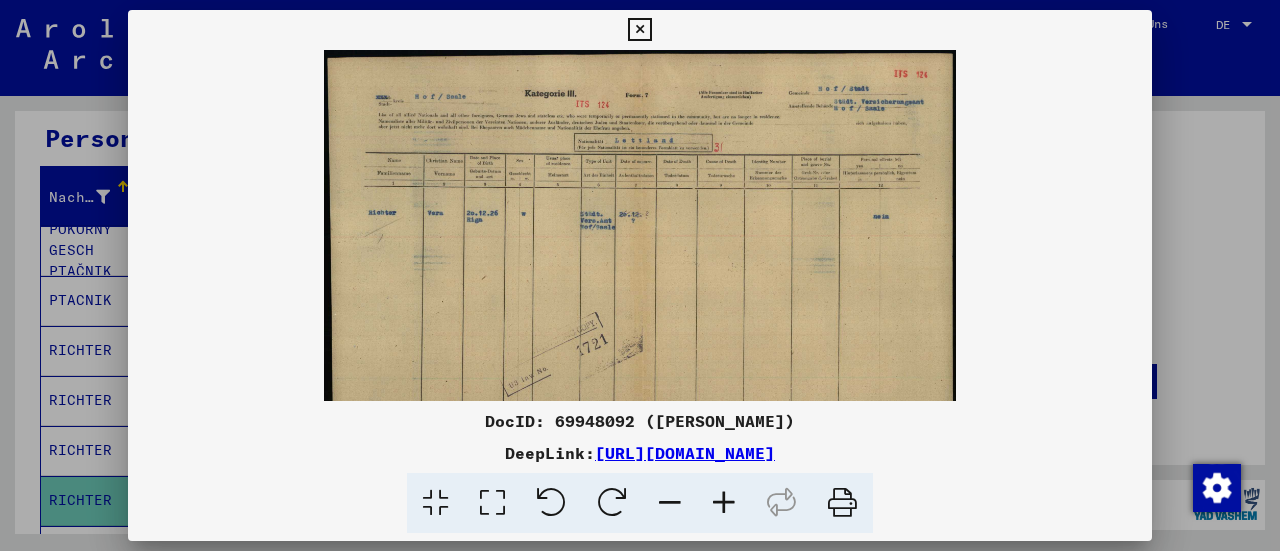 click at bounding box center [724, 503] 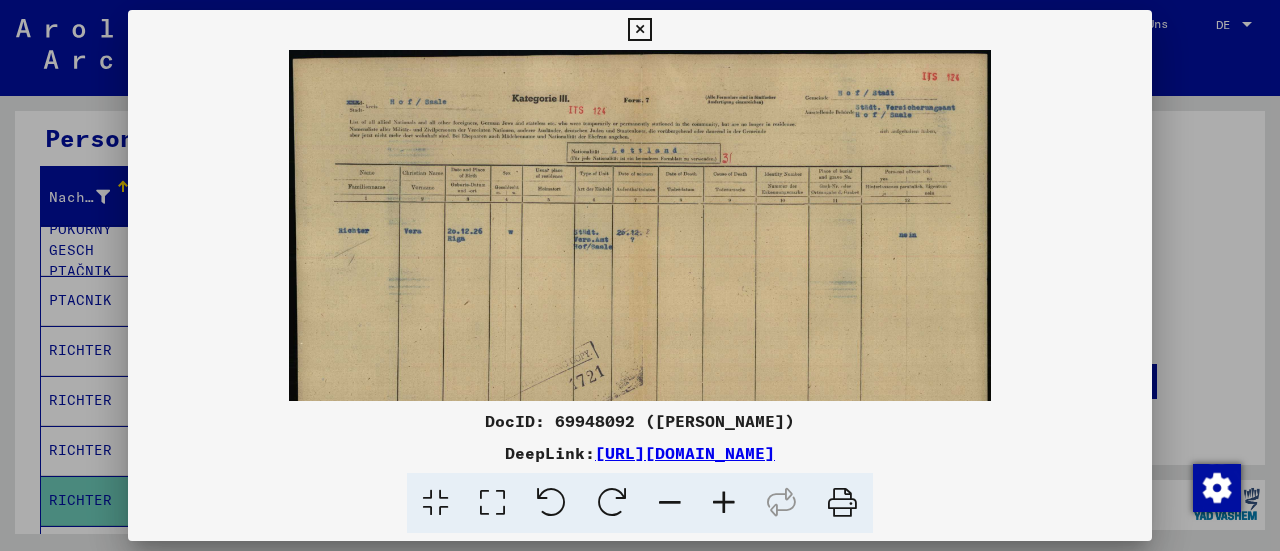 click at bounding box center [724, 503] 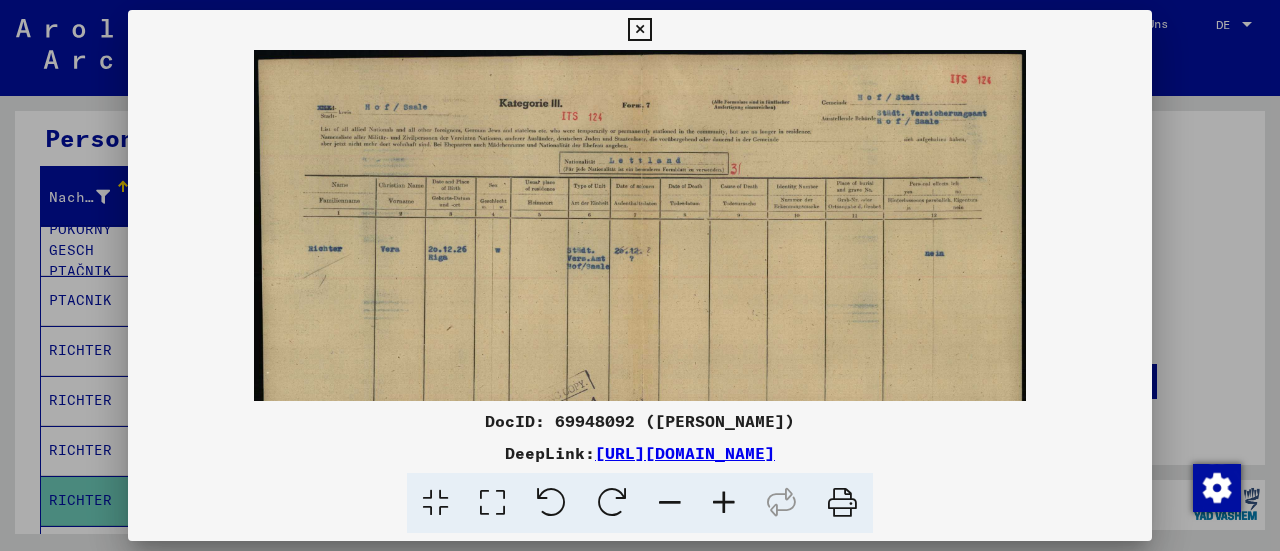 click at bounding box center [724, 503] 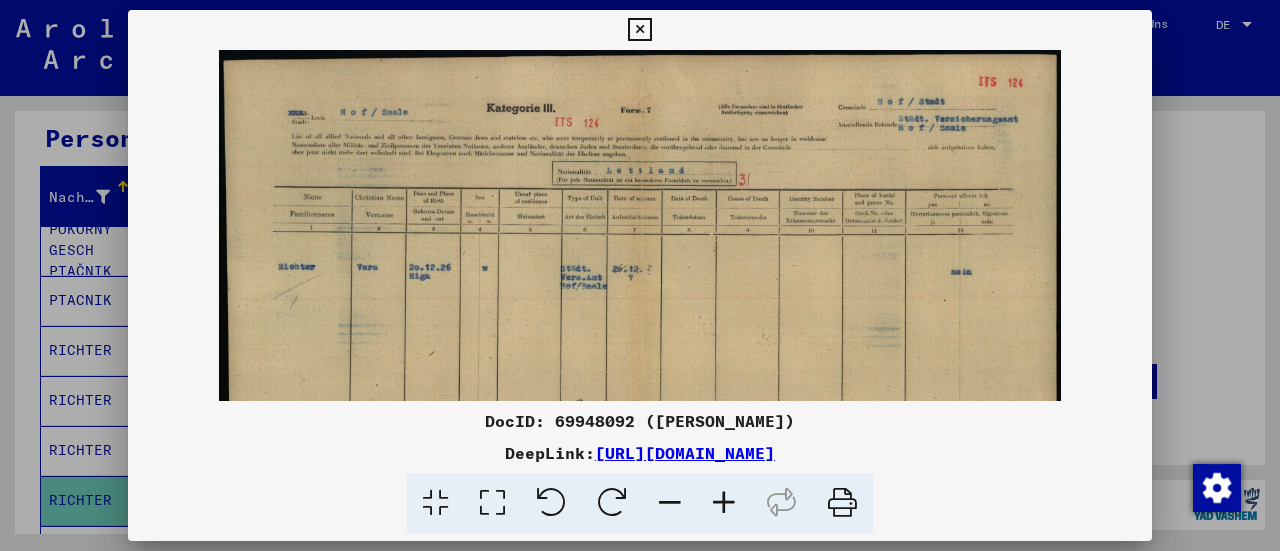 click at bounding box center (724, 503) 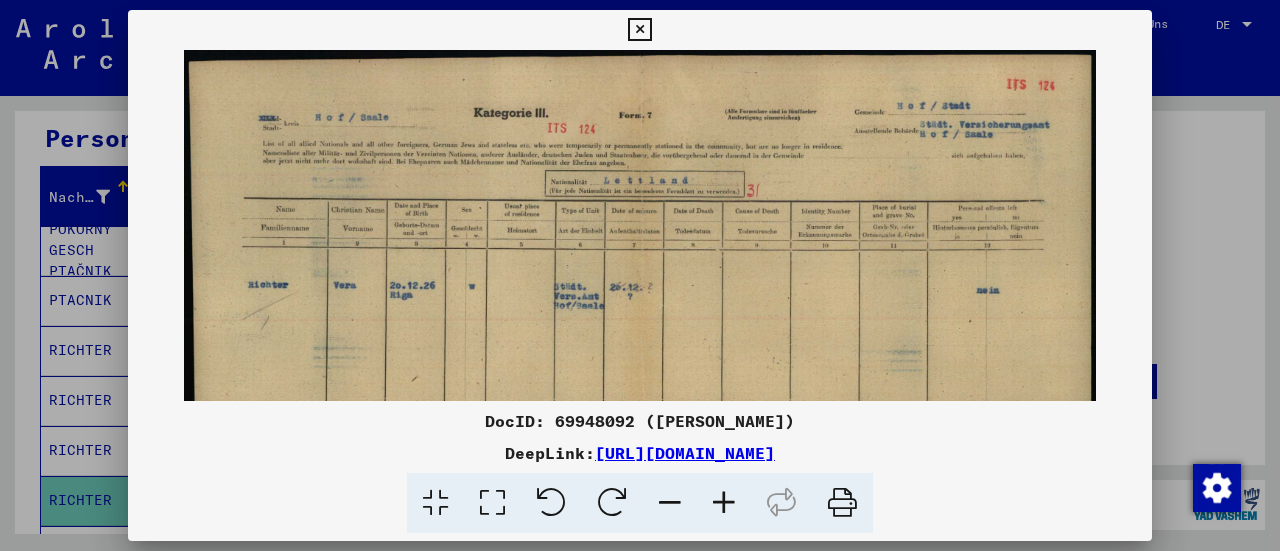 click at bounding box center [724, 503] 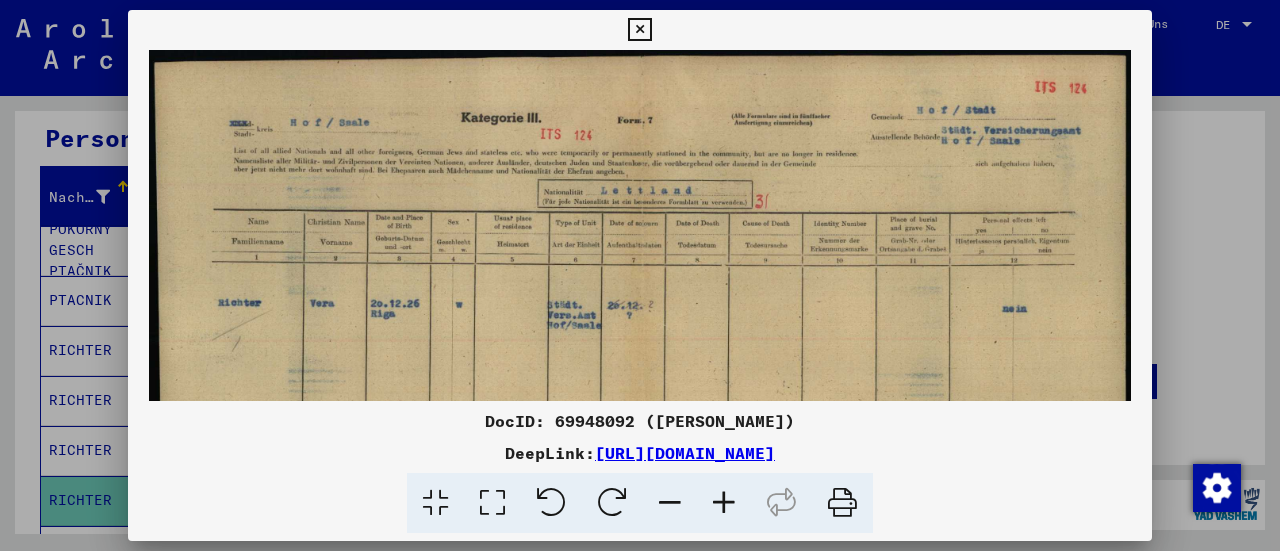 click at bounding box center [724, 503] 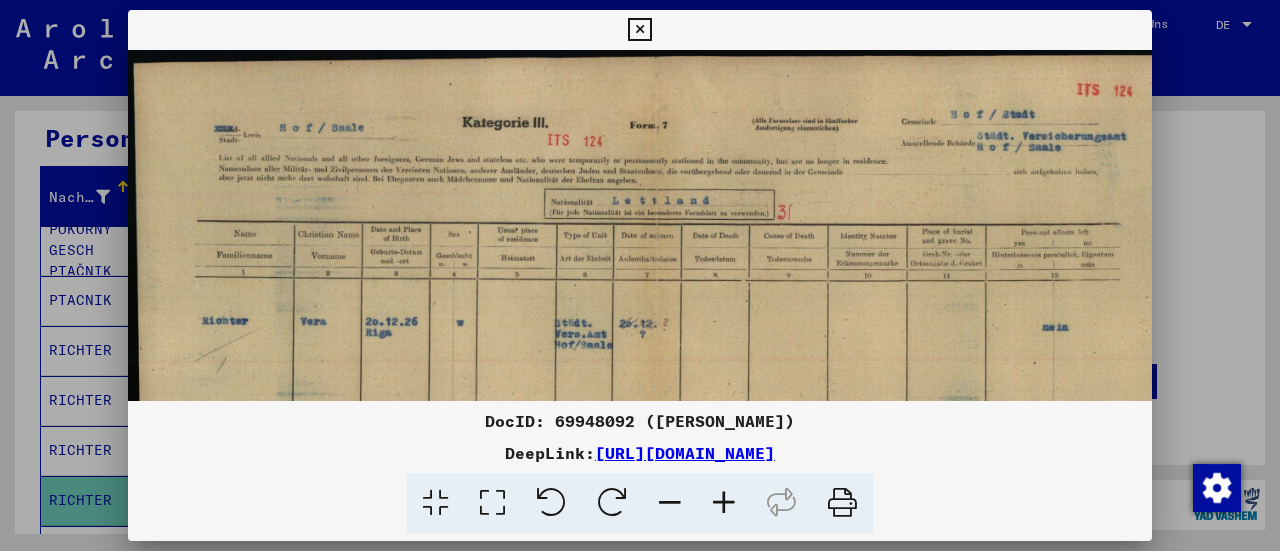 click at bounding box center [724, 503] 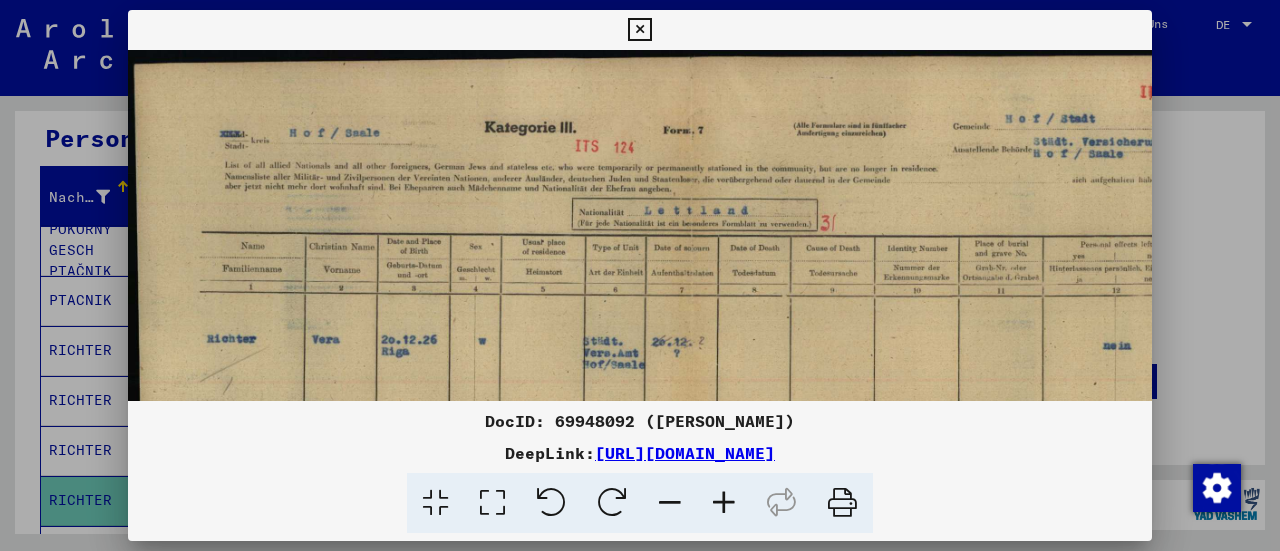 click at bounding box center [724, 503] 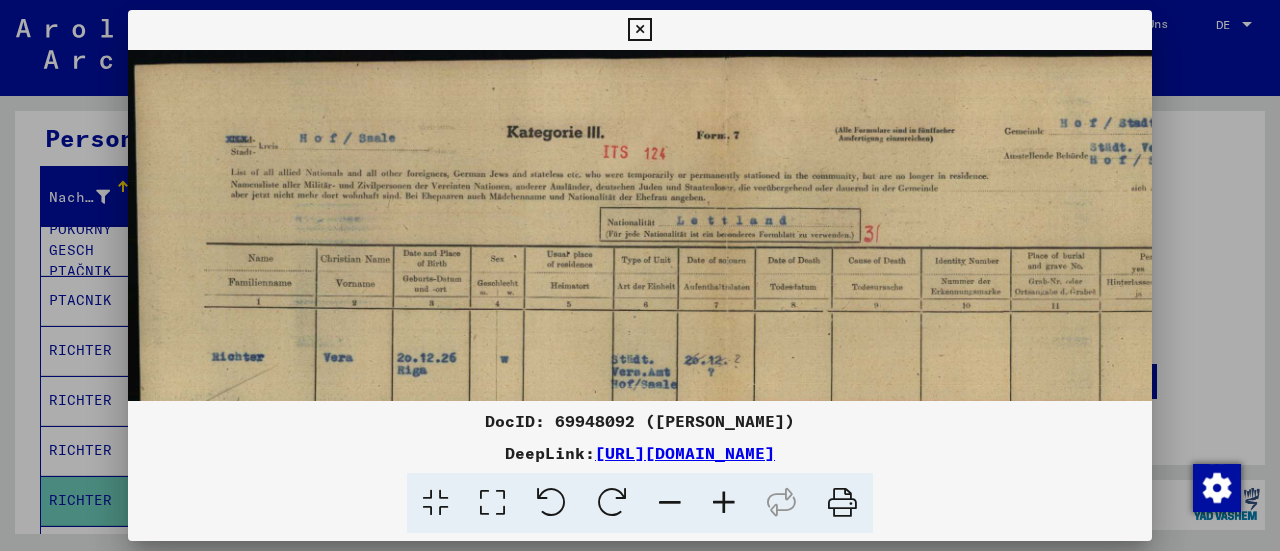 click at bounding box center (724, 503) 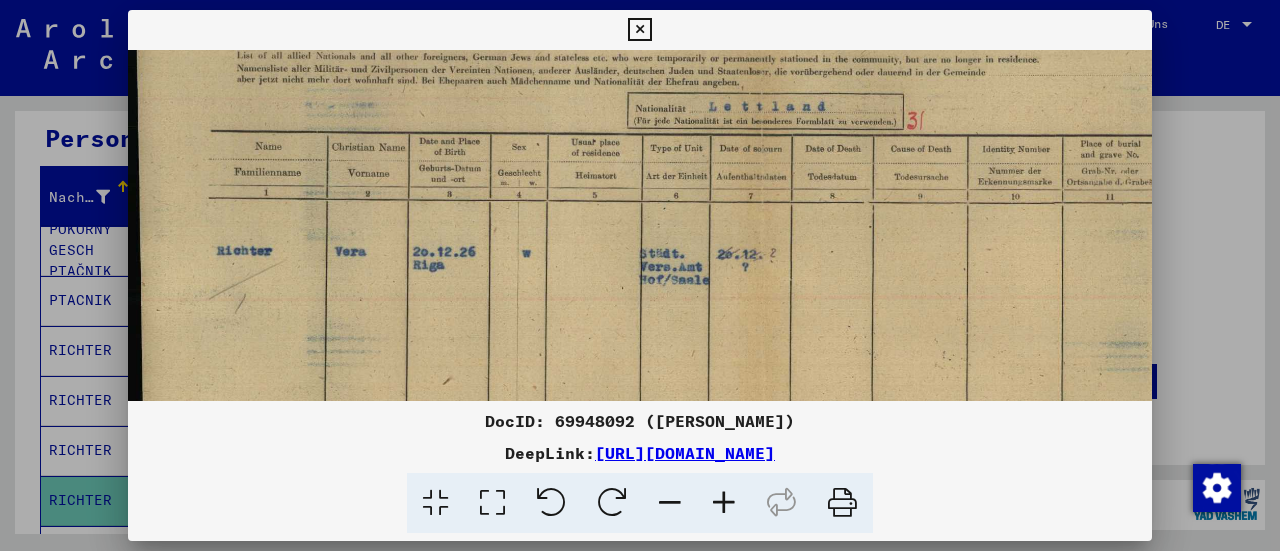 scroll, scrollTop: 125, scrollLeft: 0, axis: vertical 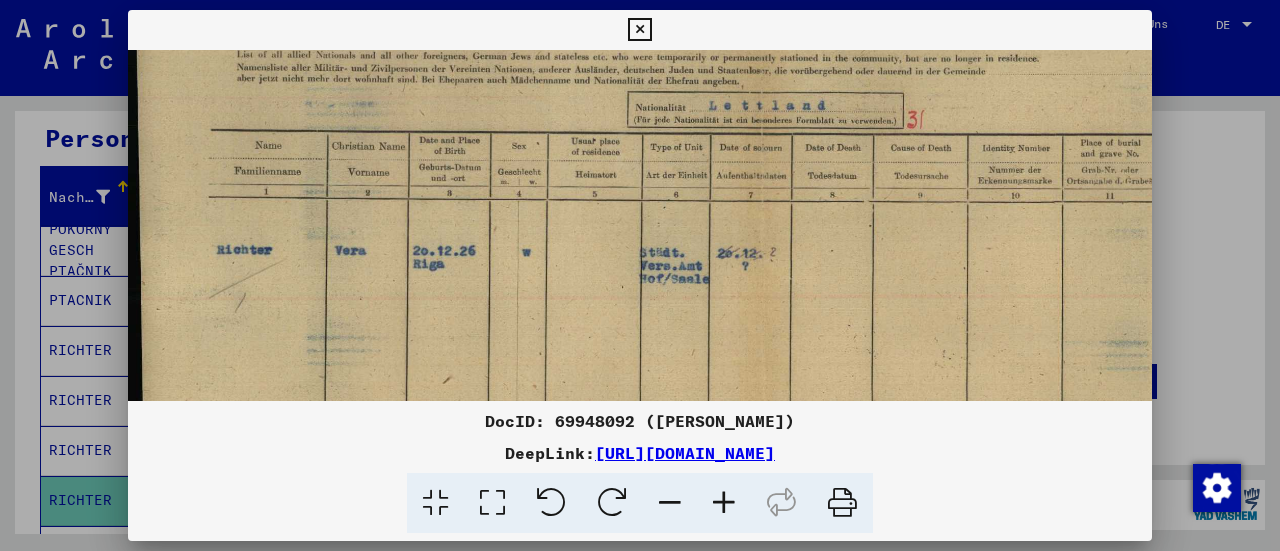 drag, startPoint x: 710, startPoint y: 299, endPoint x: 720, endPoint y: 182, distance: 117.426575 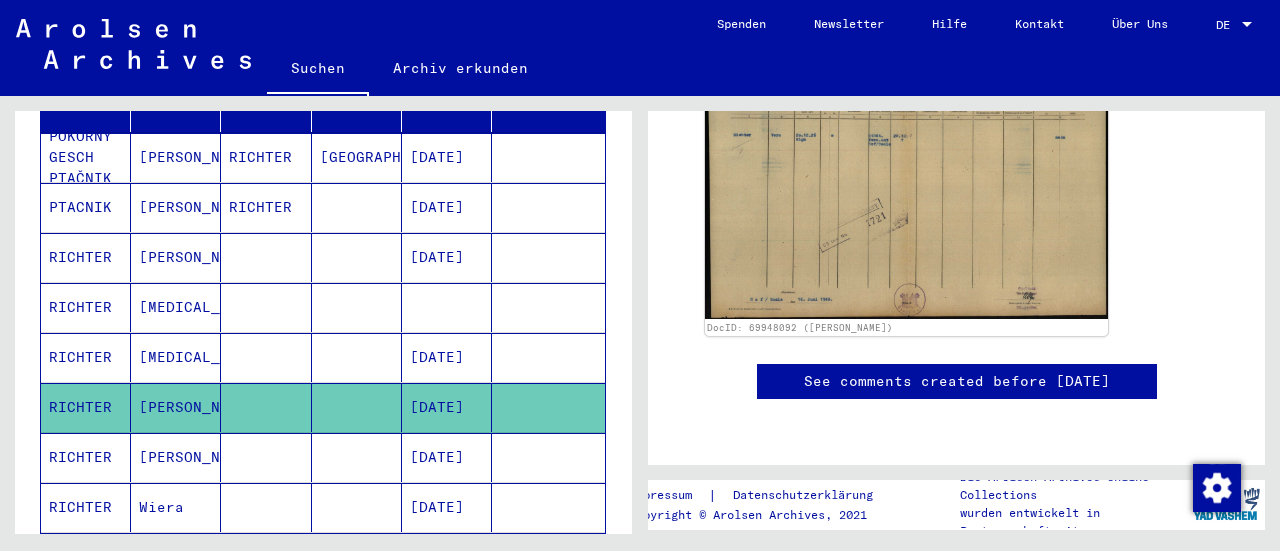 scroll, scrollTop: 400, scrollLeft: 0, axis: vertical 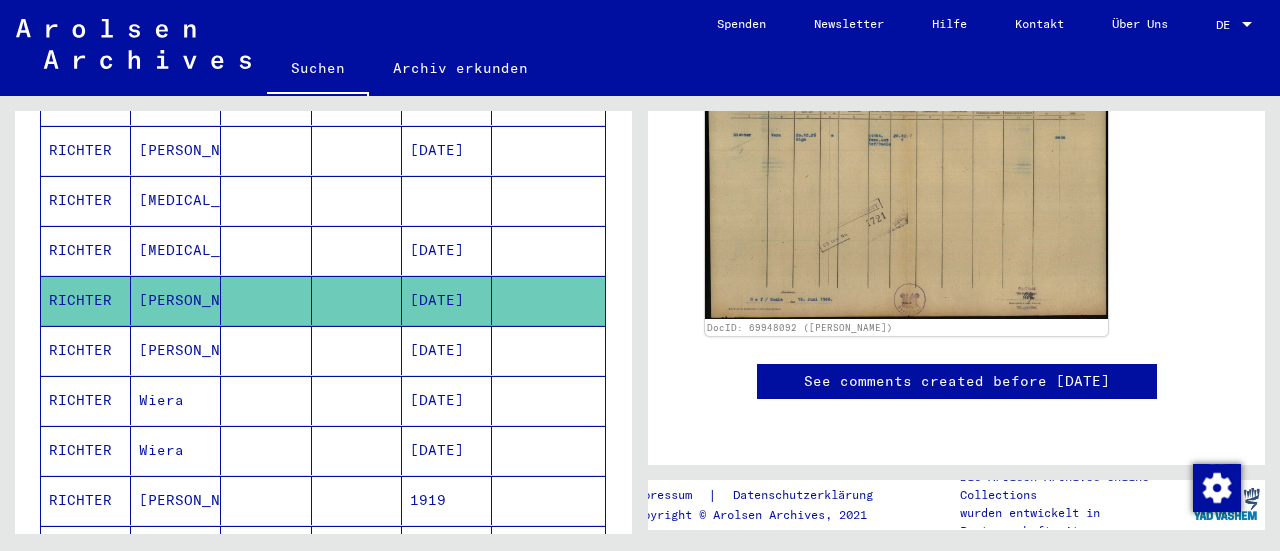 click on "[PERSON_NAME]" at bounding box center (176, 400) 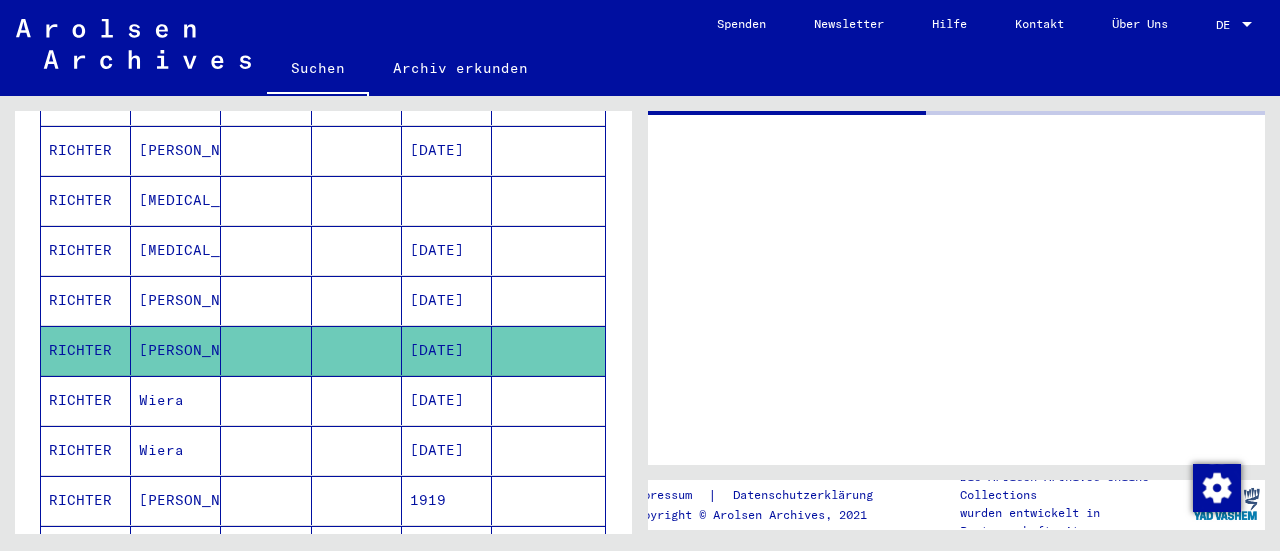 scroll, scrollTop: 0, scrollLeft: 0, axis: both 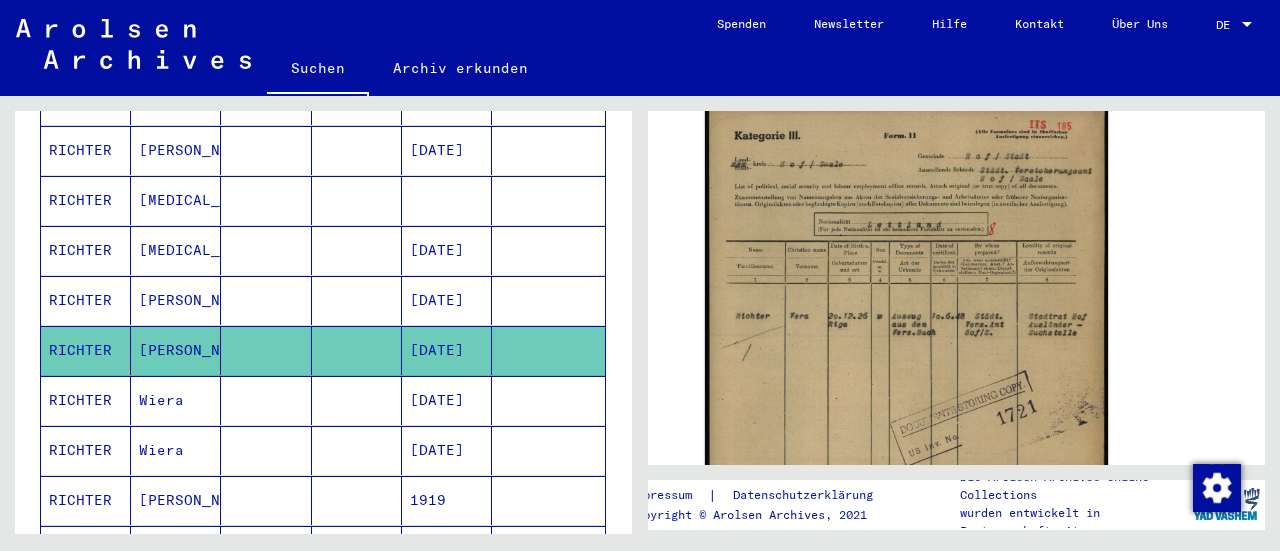 click on "RICHTER" at bounding box center [86, 450] 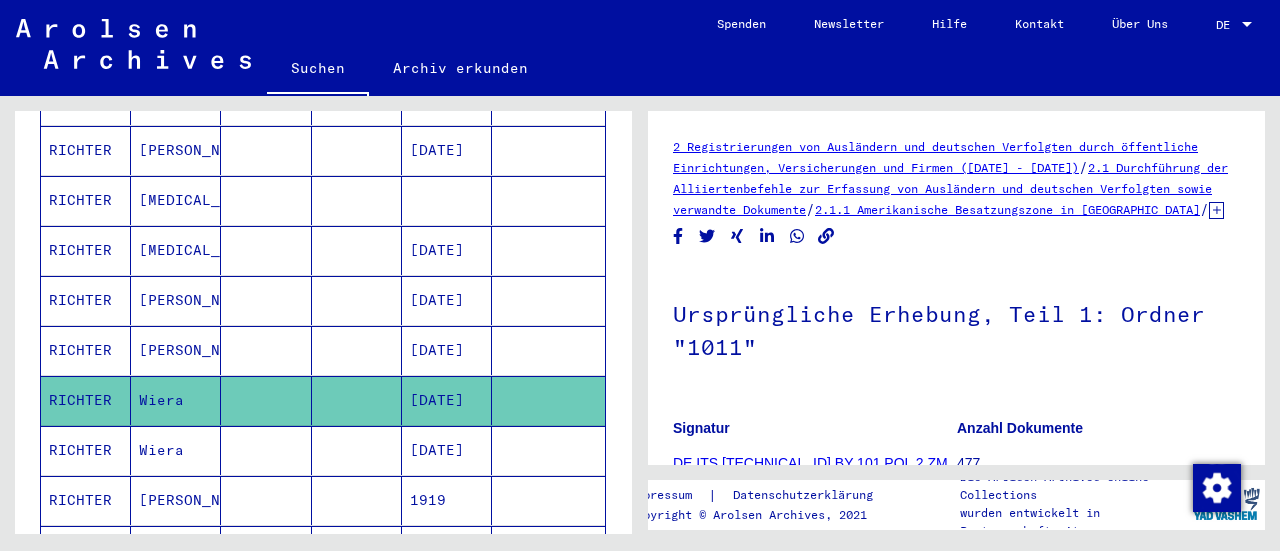 scroll, scrollTop: 0, scrollLeft: 0, axis: both 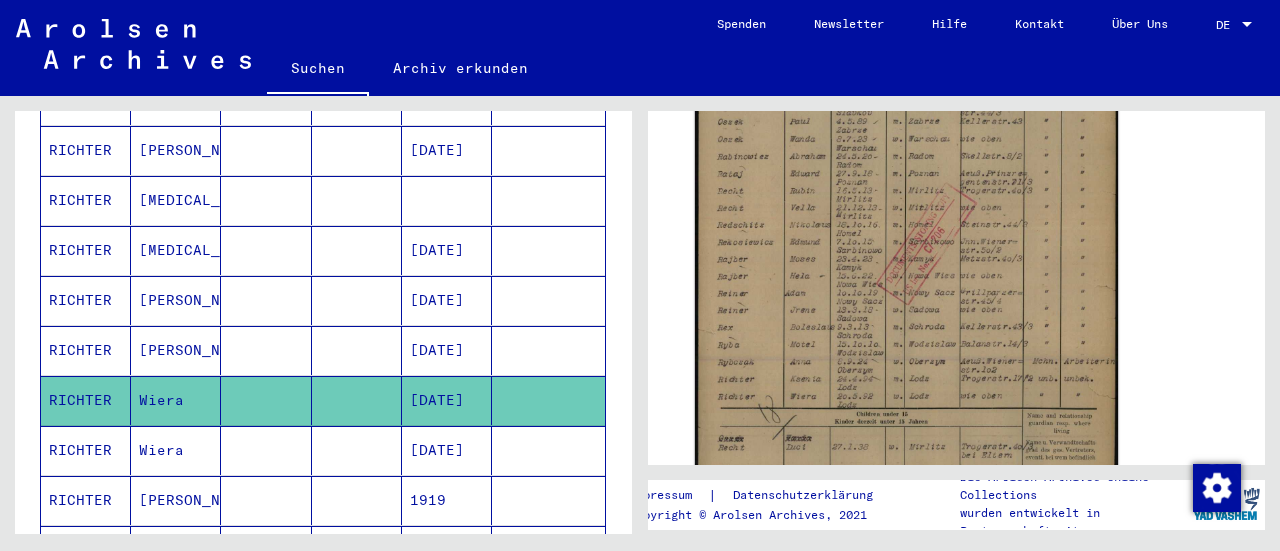 click 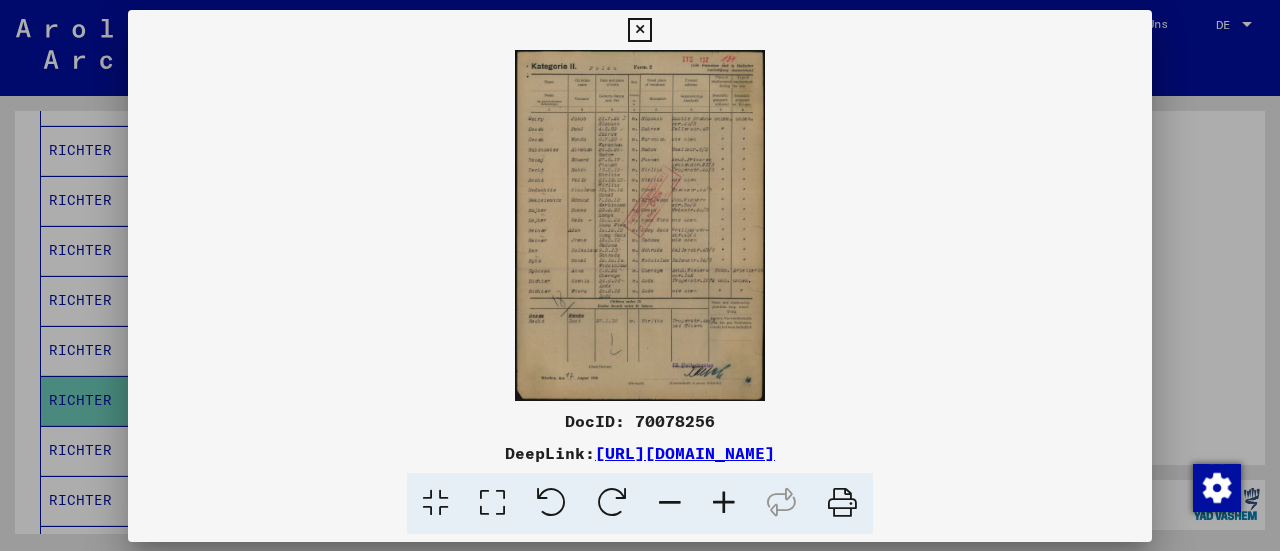 scroll, scrollTop: 499, scrollLeft: 0, axis: vertical 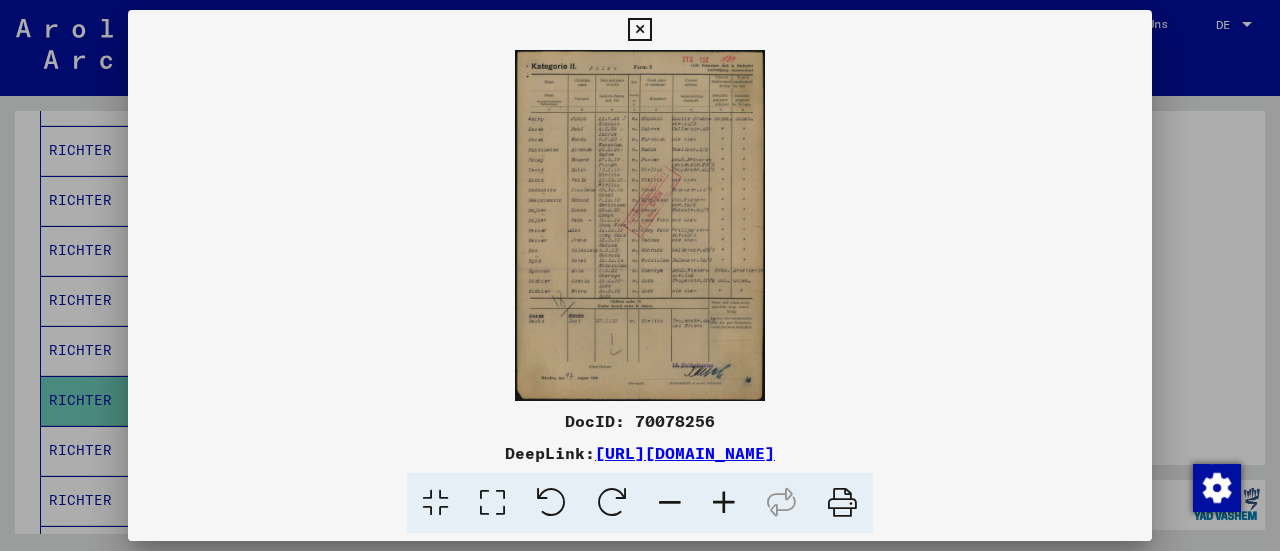 click at bounding box center (724, 503) 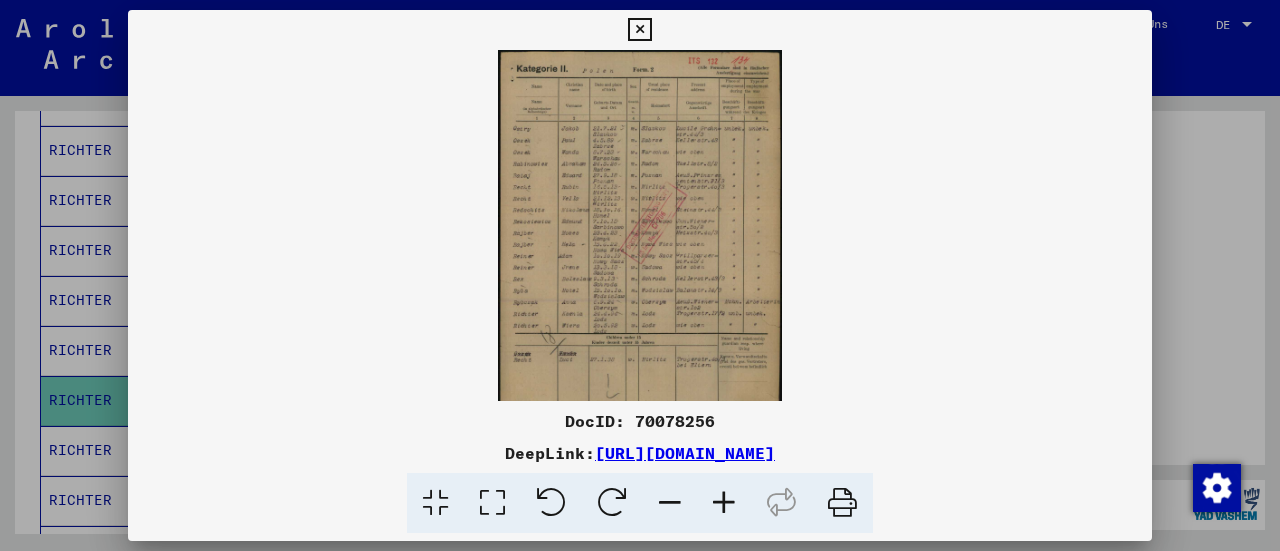 click at bounding box center [724, 503] 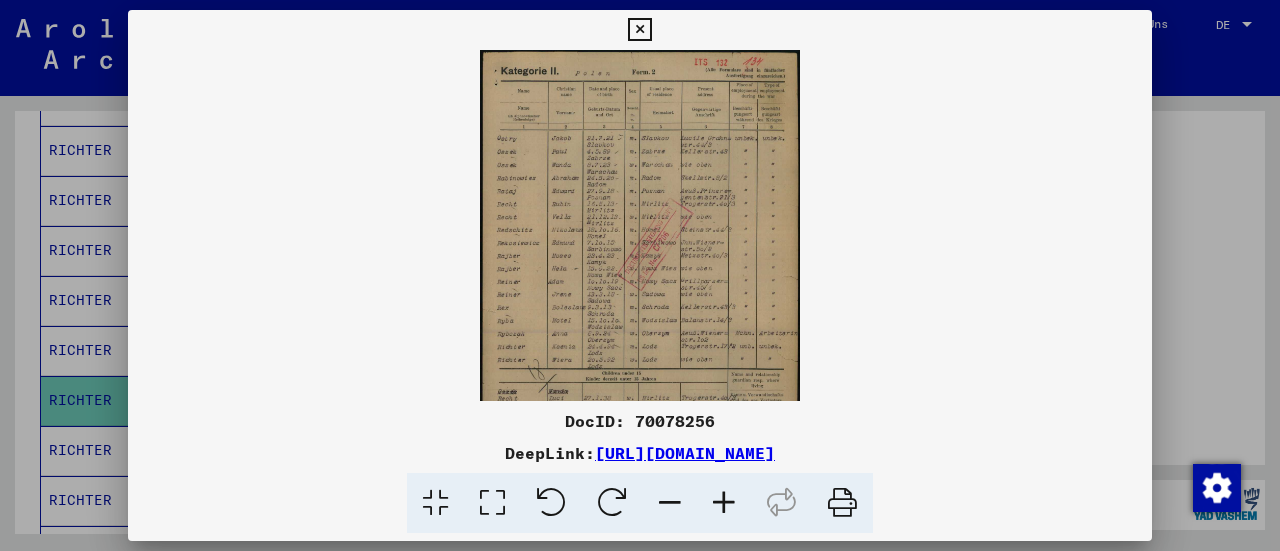 click at bounding box center [724, 503] 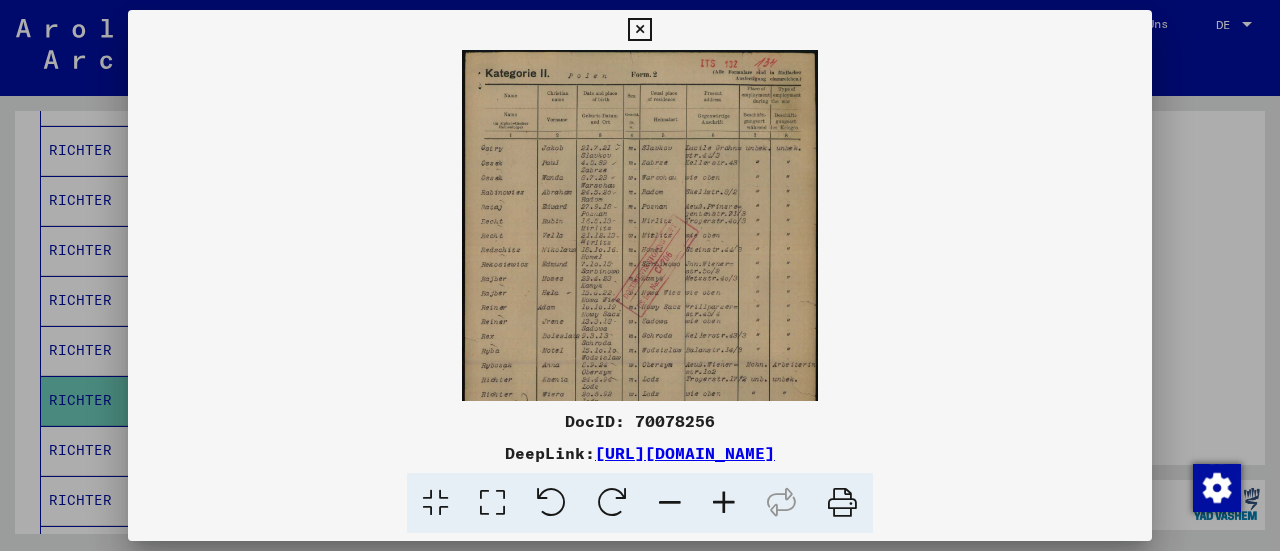 click at bounding box center (724, 503) 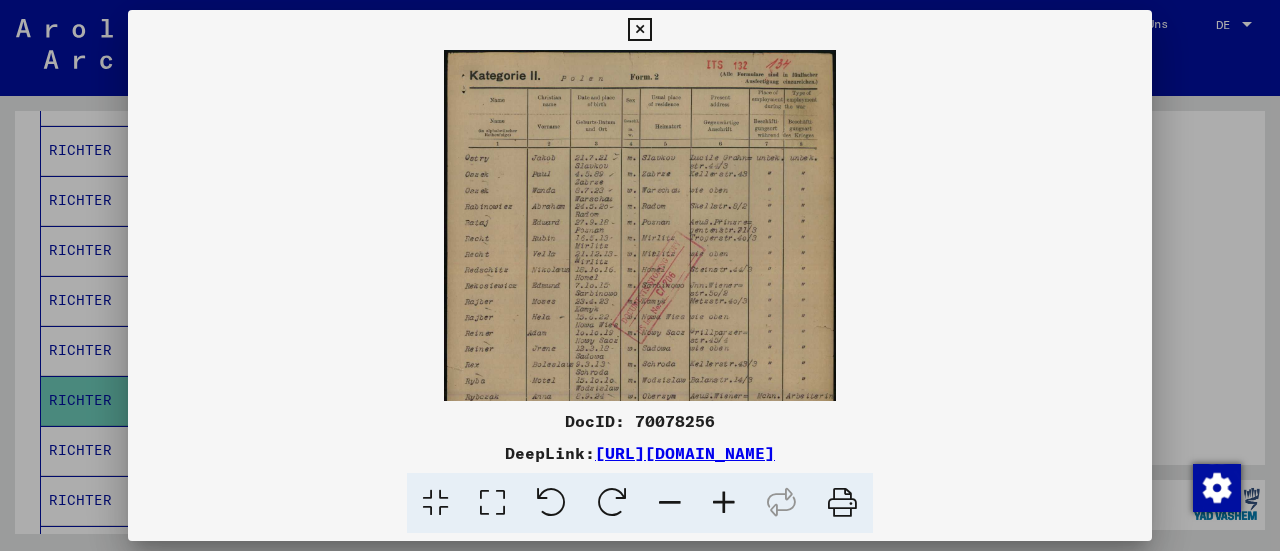 click at bounding box center [724, 503] 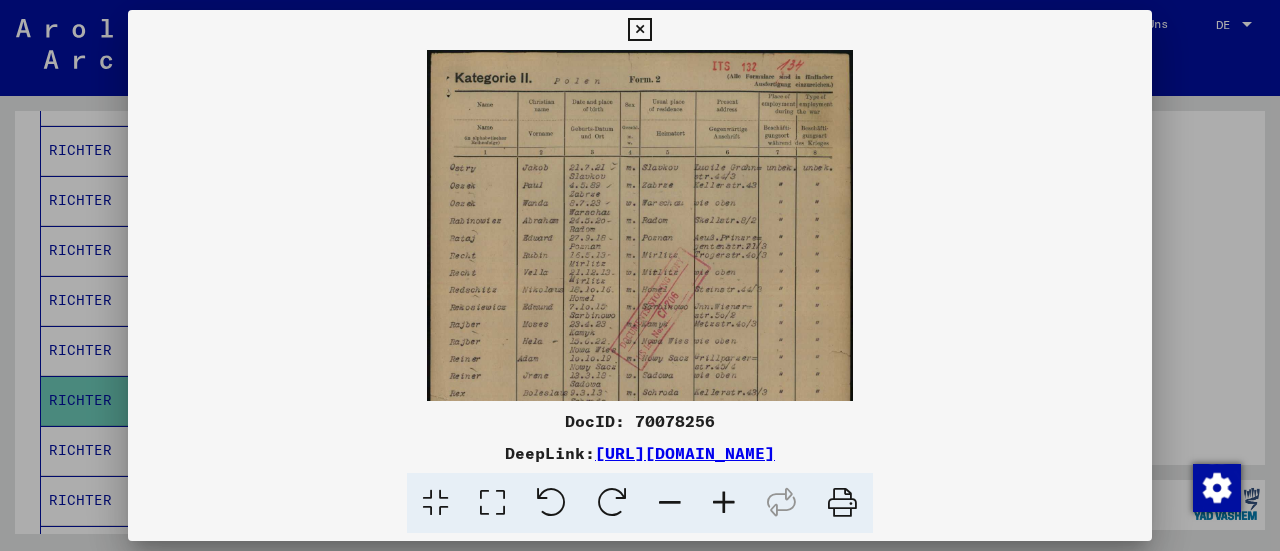 click at bounding box center (724, 503) 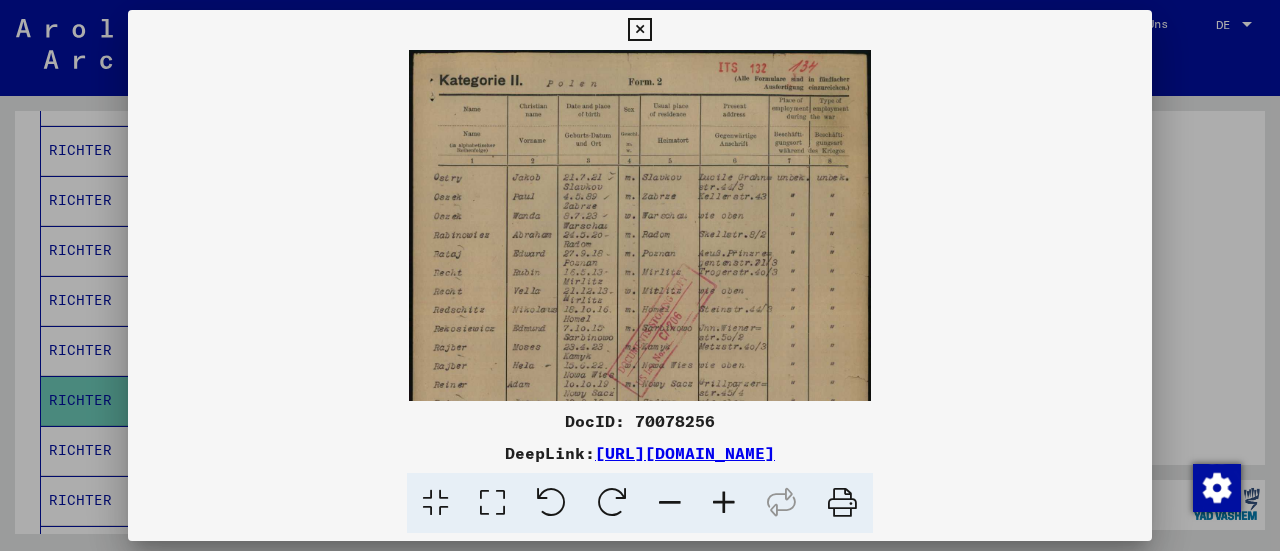 click at bounding box center (724, 503) 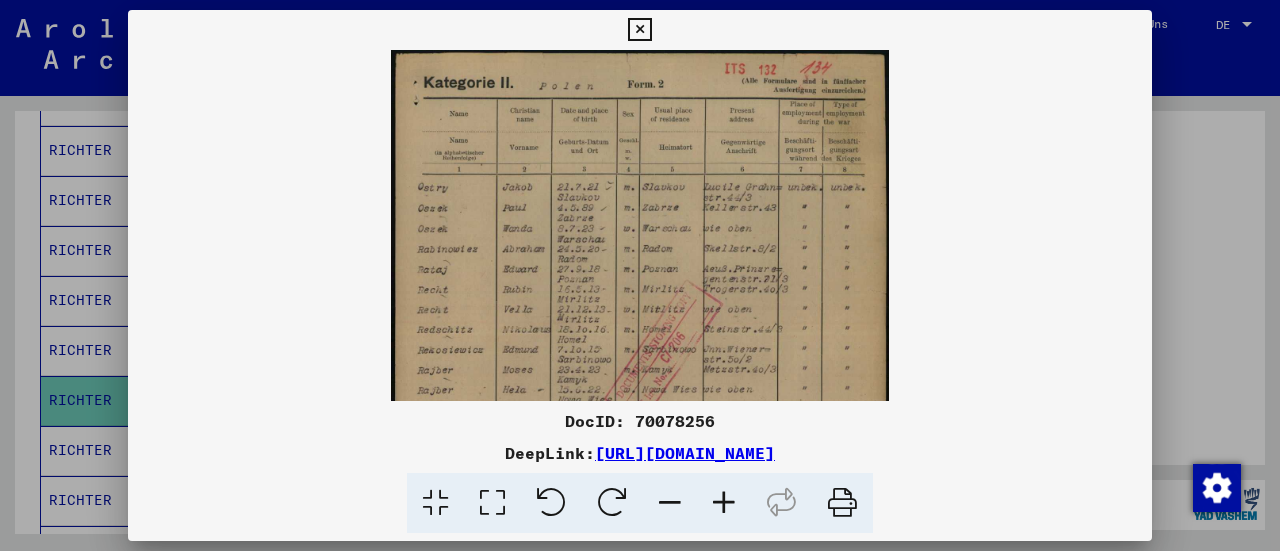 click at bounding box center (724, 503) 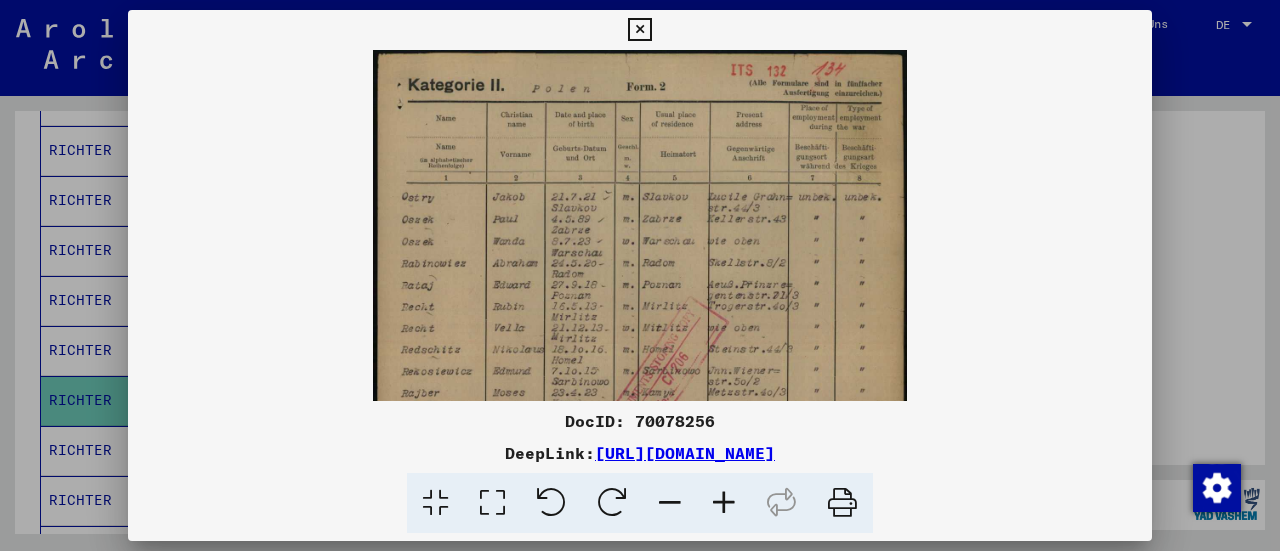click at bounding box center [724, 503] 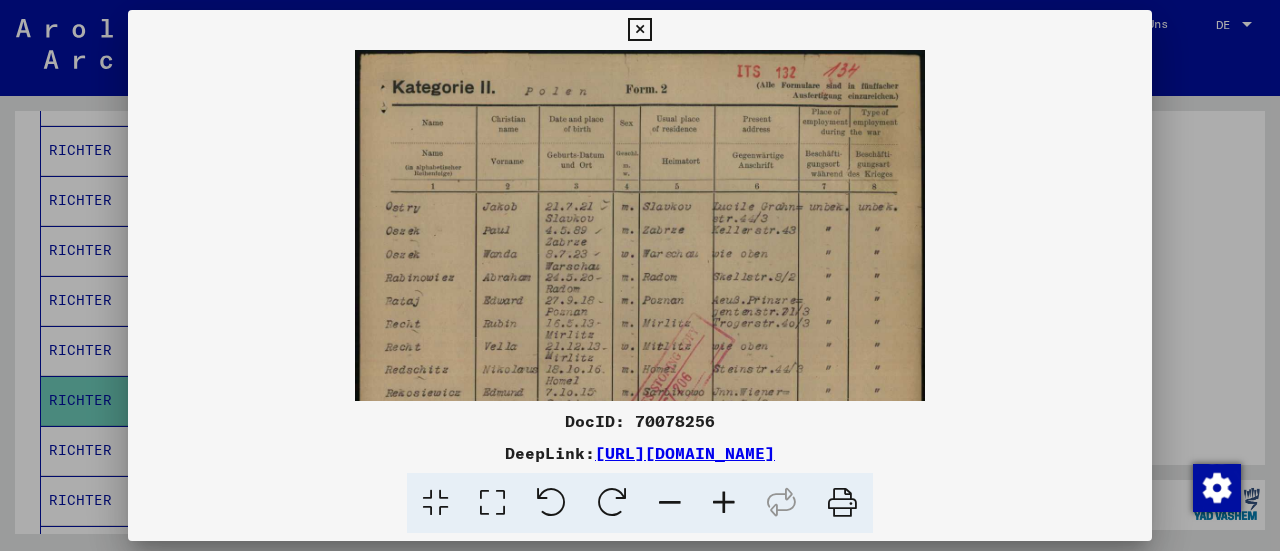 click at bounding box center [724, 503] 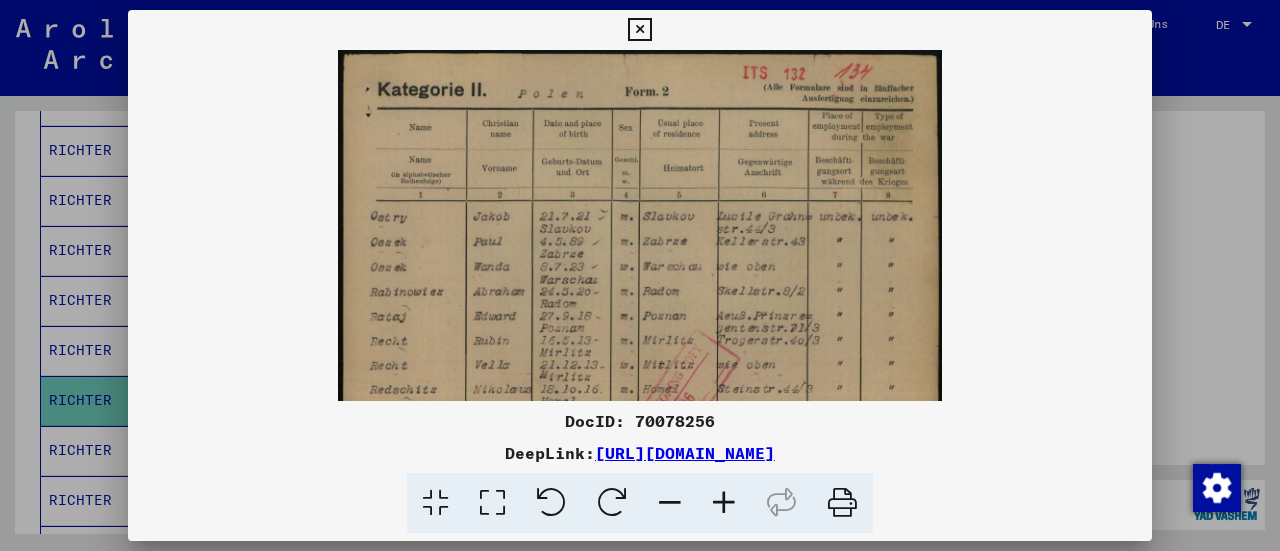 click at bounding box center [724, 503] 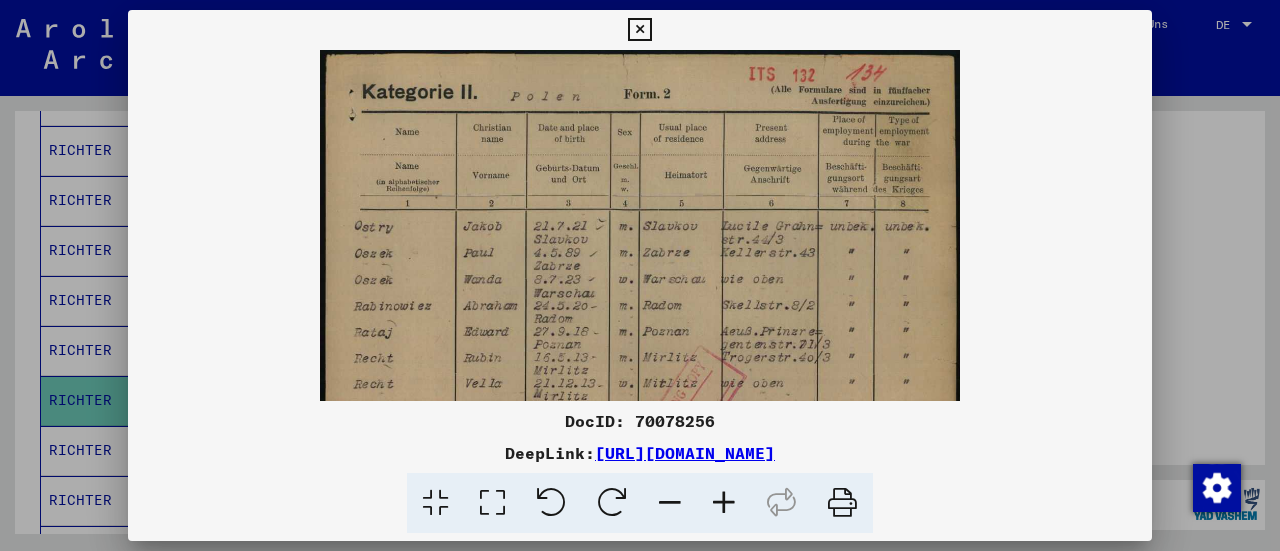 click at bounding box center [724, 503] 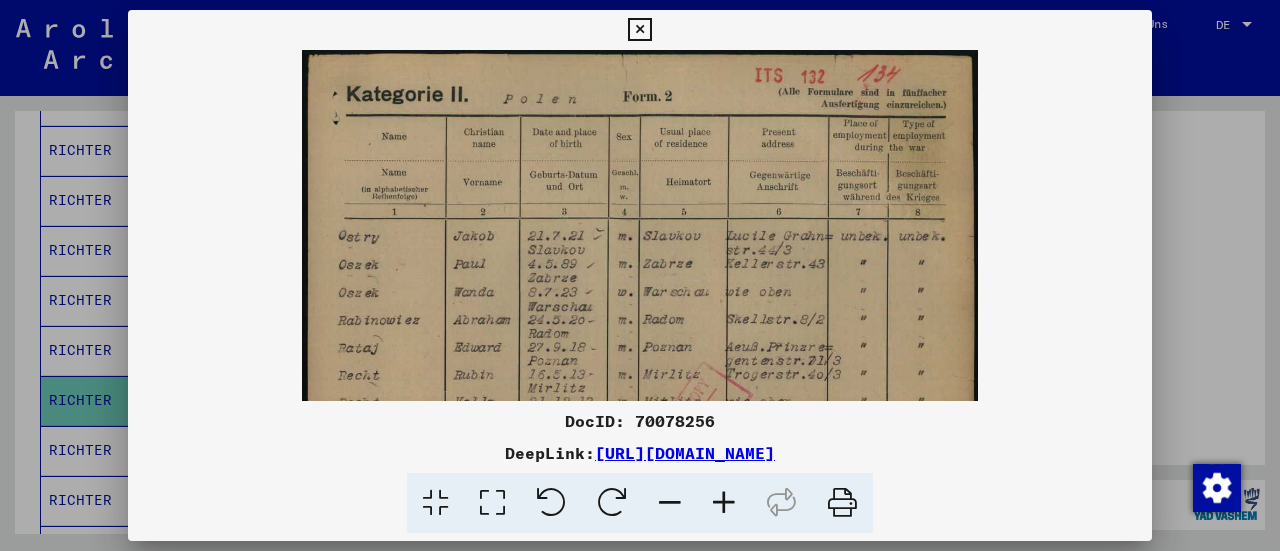 click at bounding box center (724, 503) 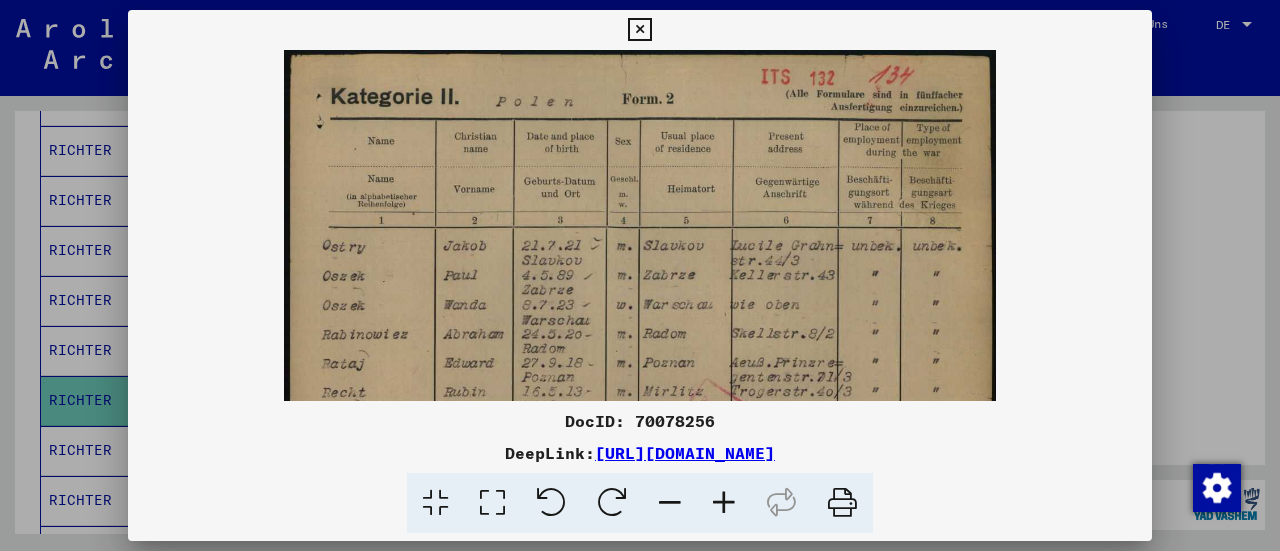 click at bounding box center (724, 503) 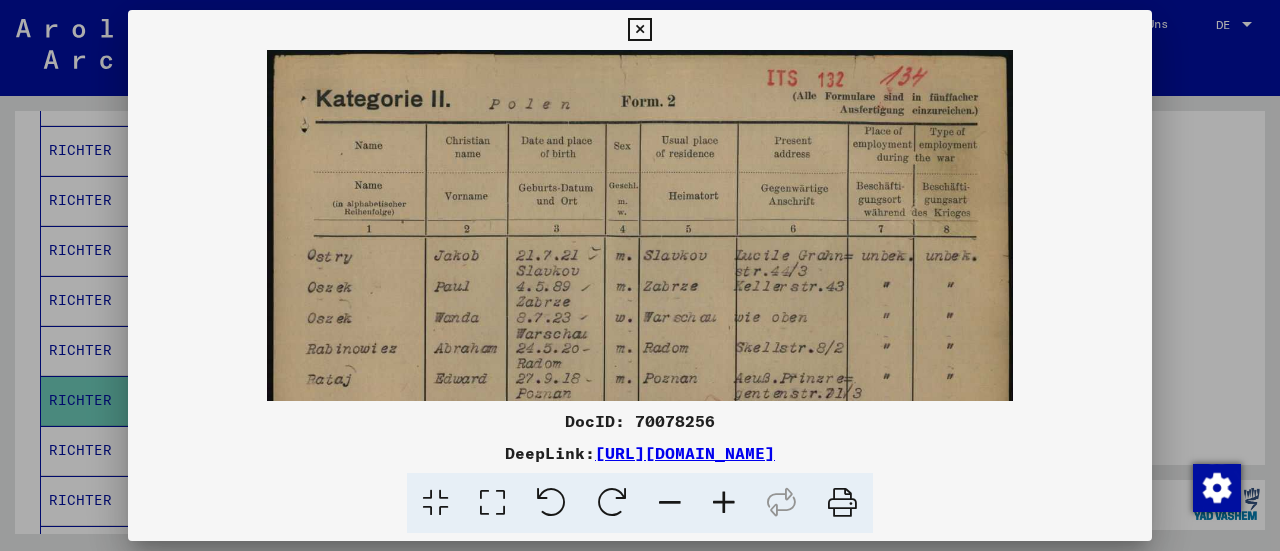 click at bounding box center [724, 503] 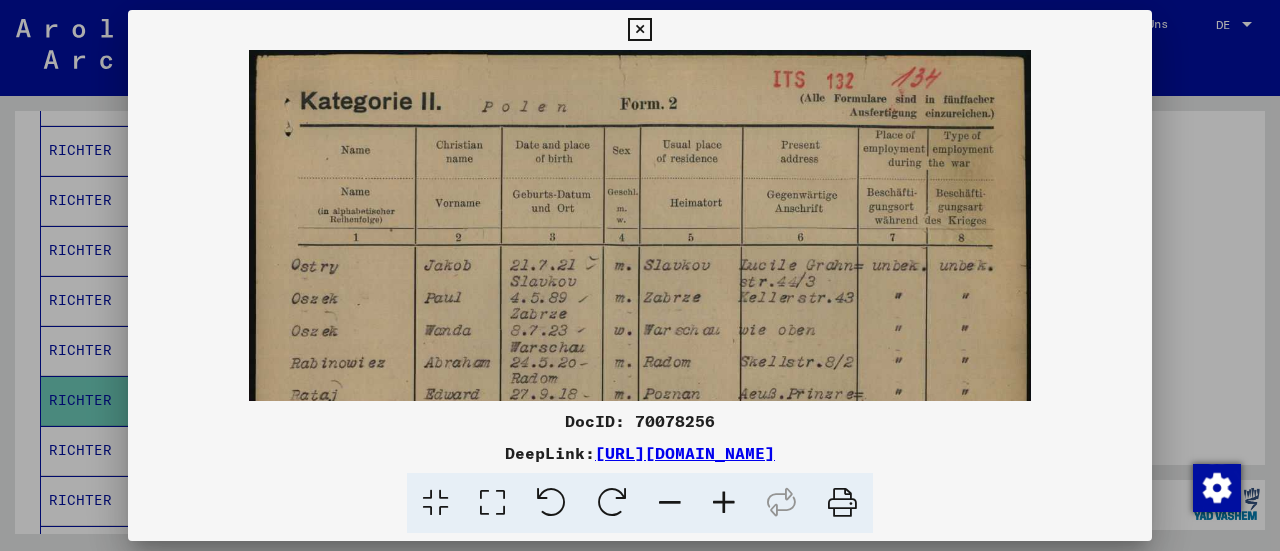 click at bounding box center [724, 503] 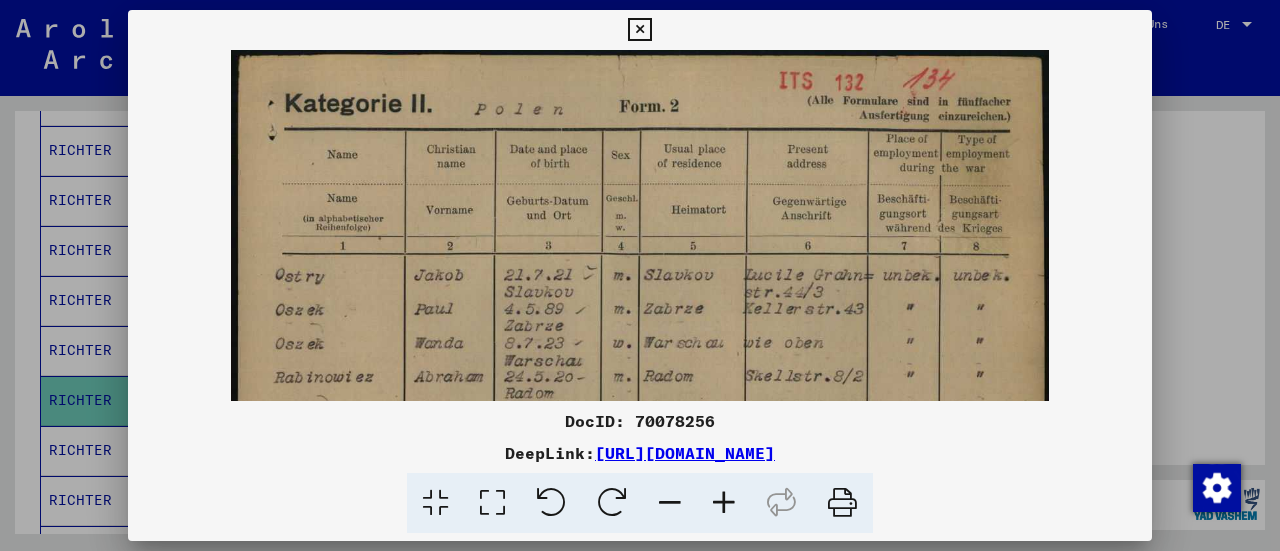 click at bounding box center (724, 503) 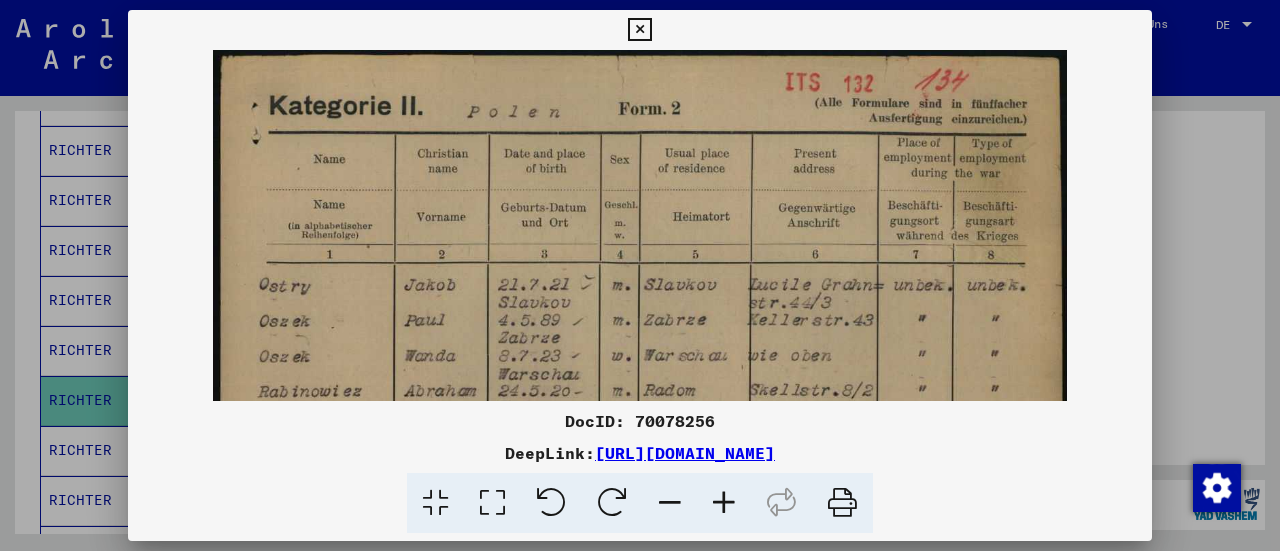 click at bounding box center (724, 503) 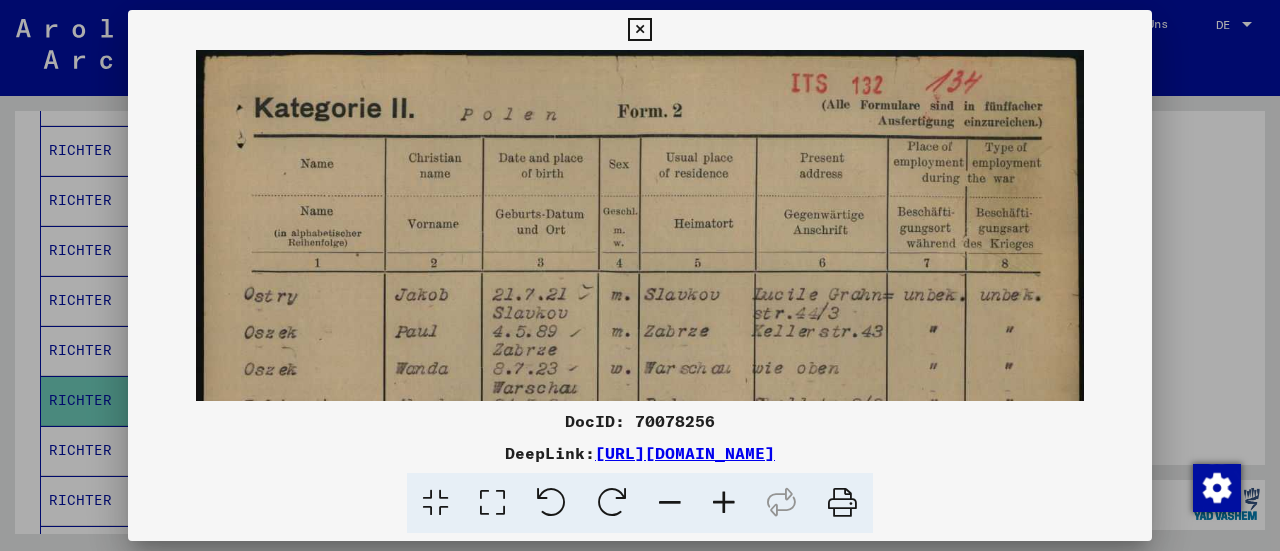 click at bounding box center (724, 503) 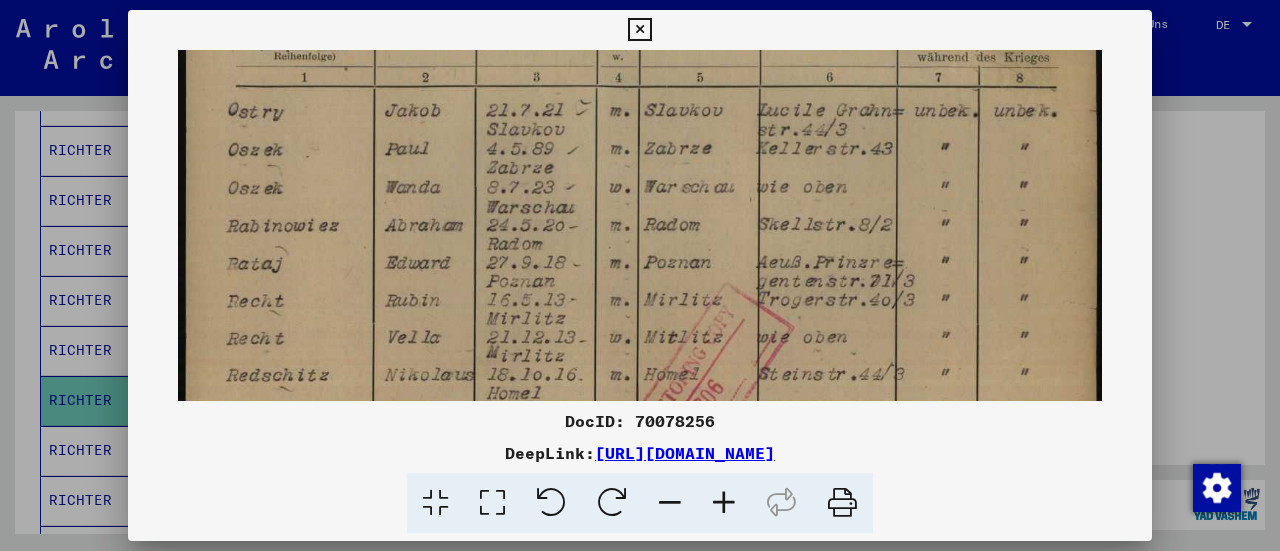 drag, startPoint x: 746, startPoint y: 267, endPoint x: 778, endPoint y: 84, distance: 185.77675 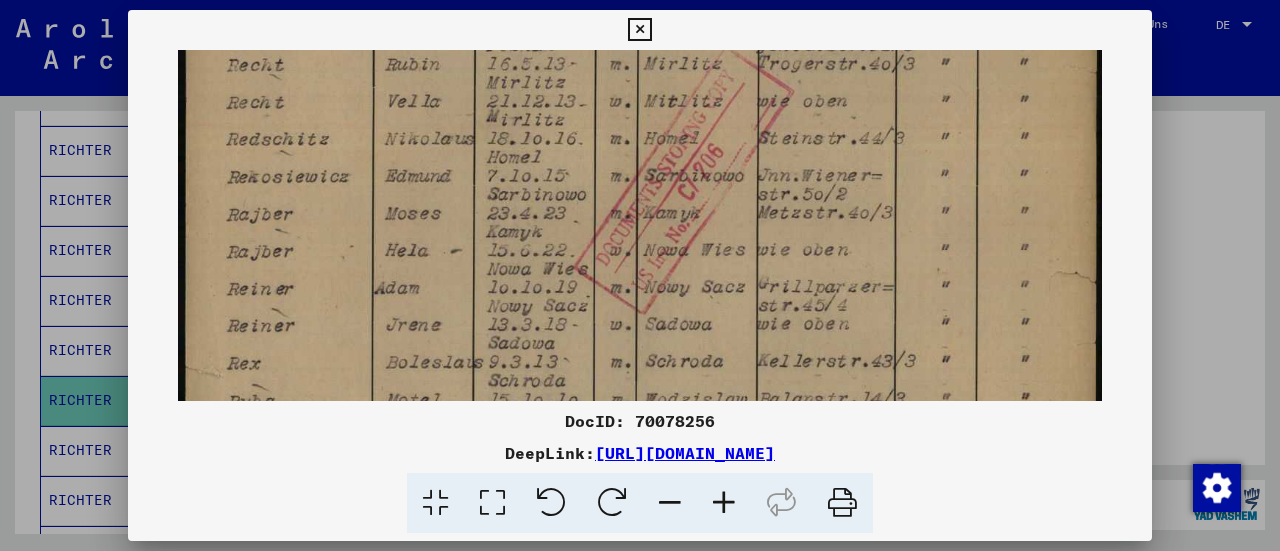 scroll, scrollTop: 465, scrollLeft: 0, axis: vertical 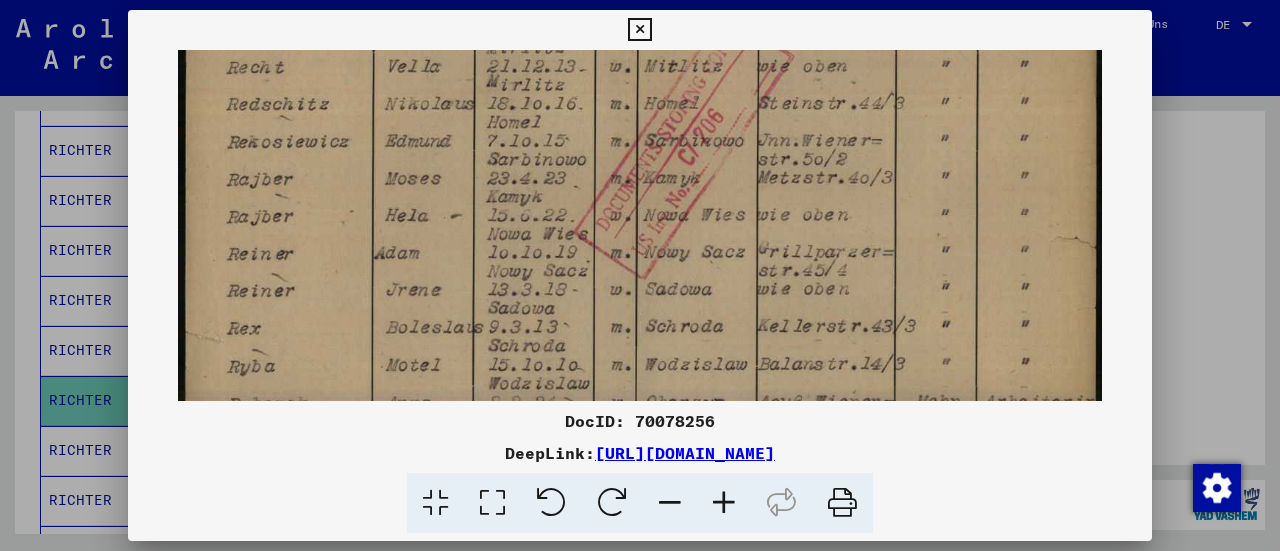 drag, startPoint x: 861, startPoint y: 352, endPoint x: 902, endPoint y: 118, distance: 237.56473 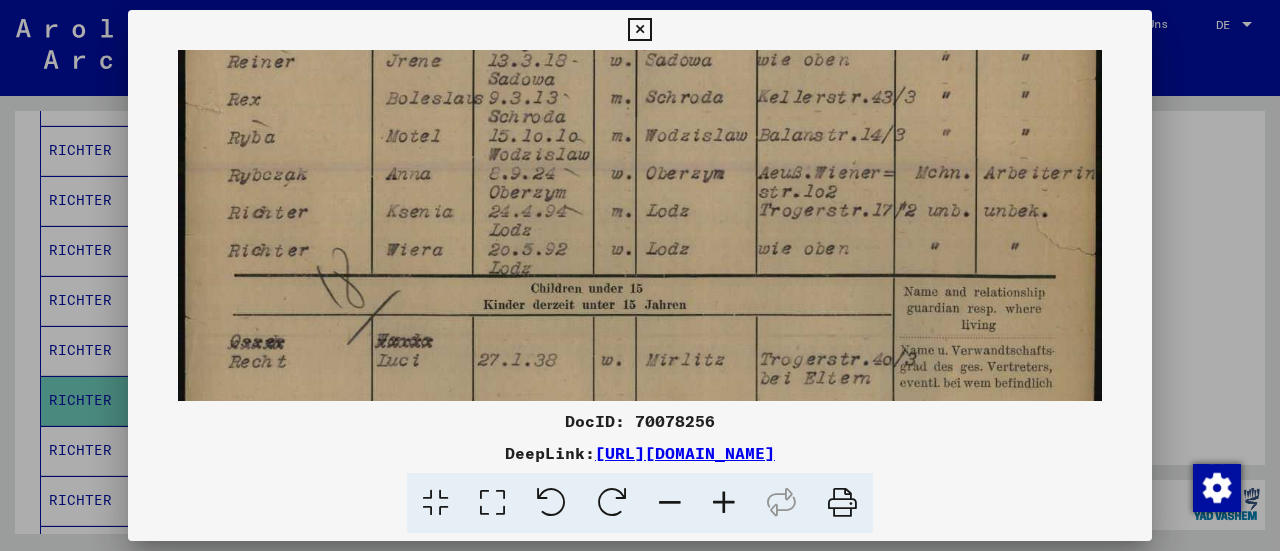 scroll, scrollTop: 683, scrollLeft: 0, axis: vertical 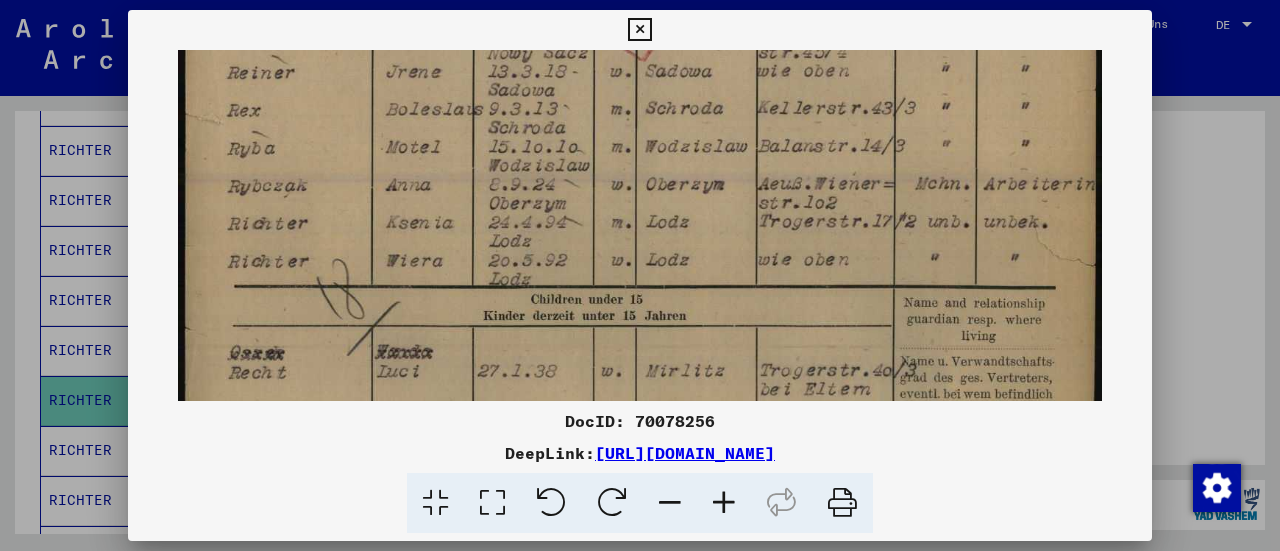 drag, startPoint x: 920, startPoint y: 313, endPoint x: 875, endPoint y: 104, distance: 213.78961 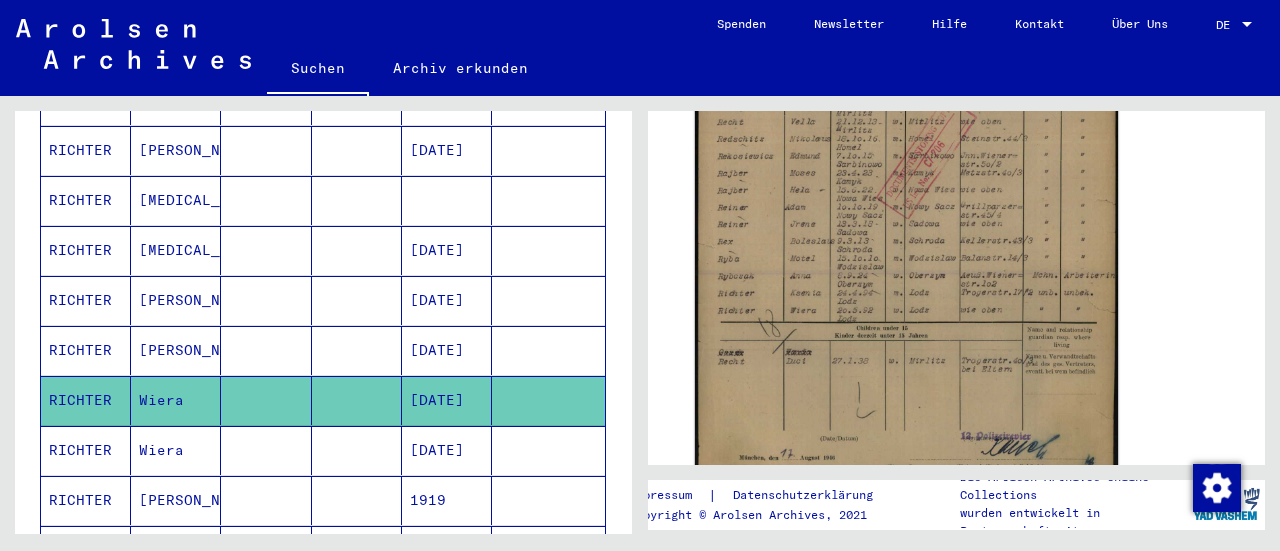 scroll, scrollTop: 600, scrollLeft: 0, axis: vertical 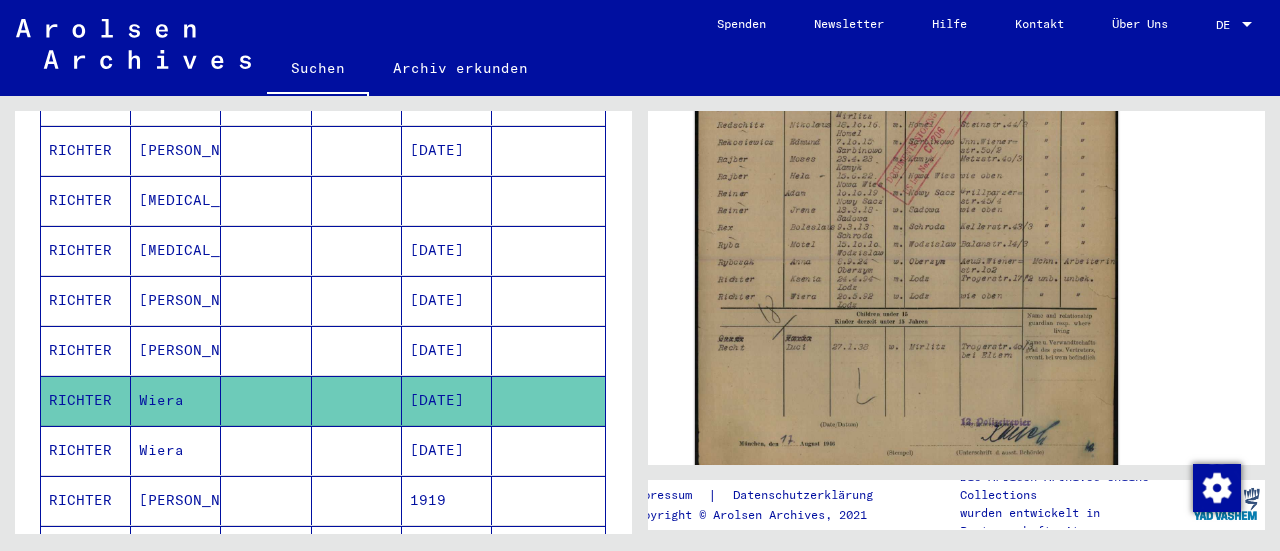 click 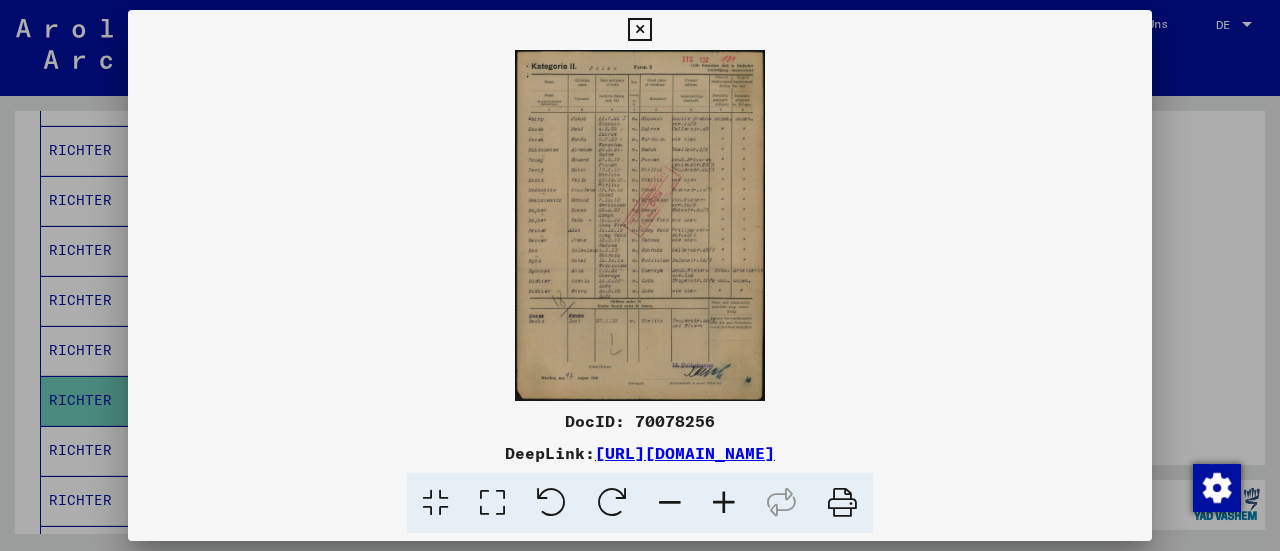 click at bounding box center (724, 503) 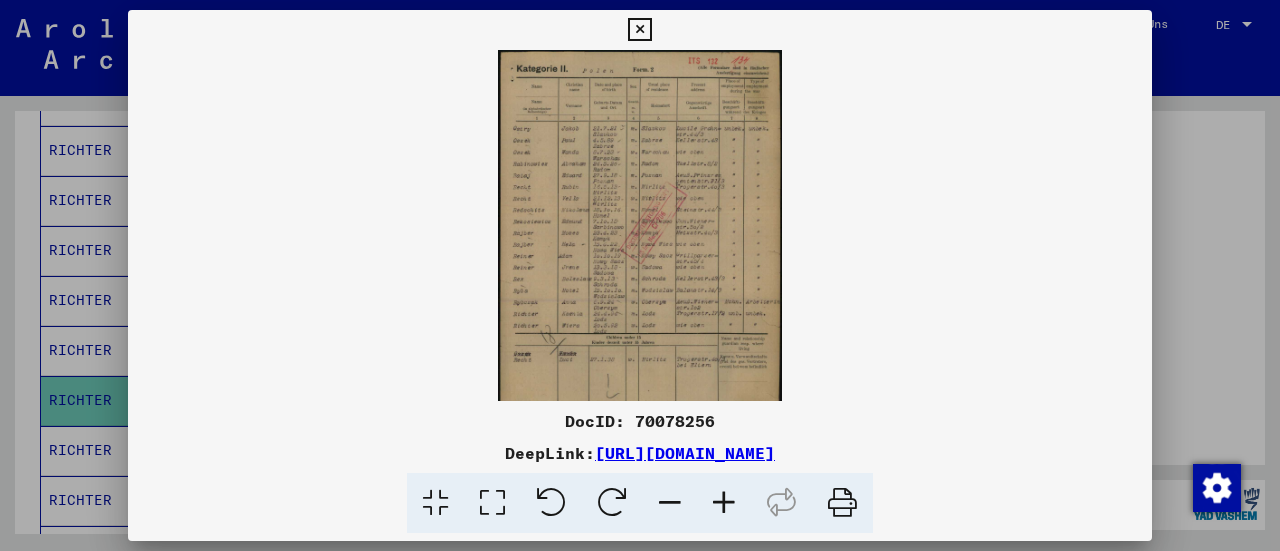 click at bounding box center (724, 503) 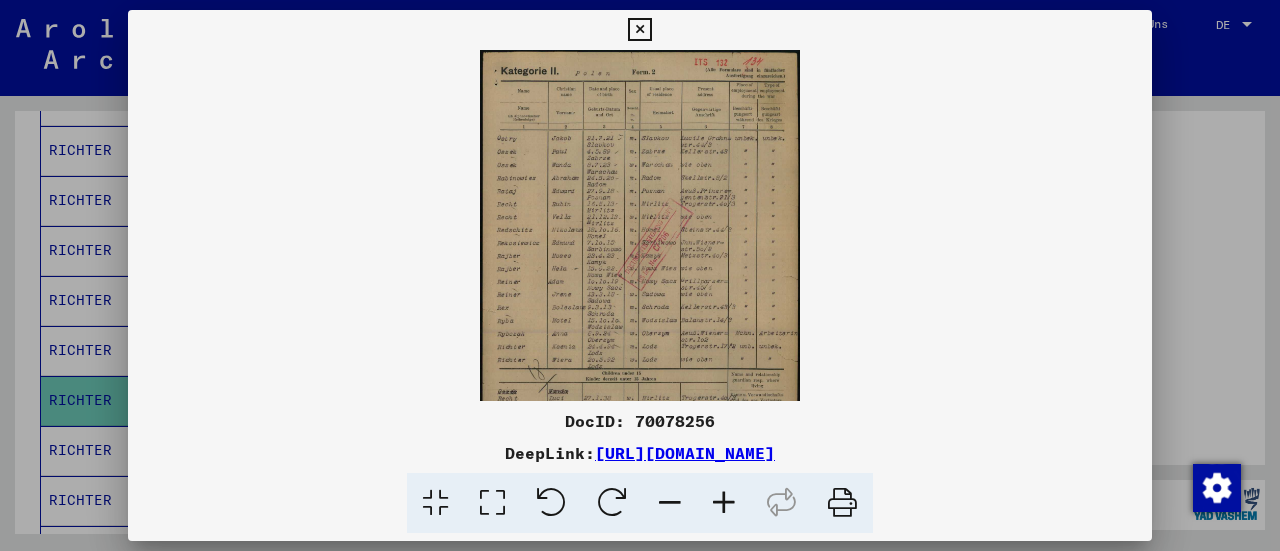 click at bounding box center (724, 503) 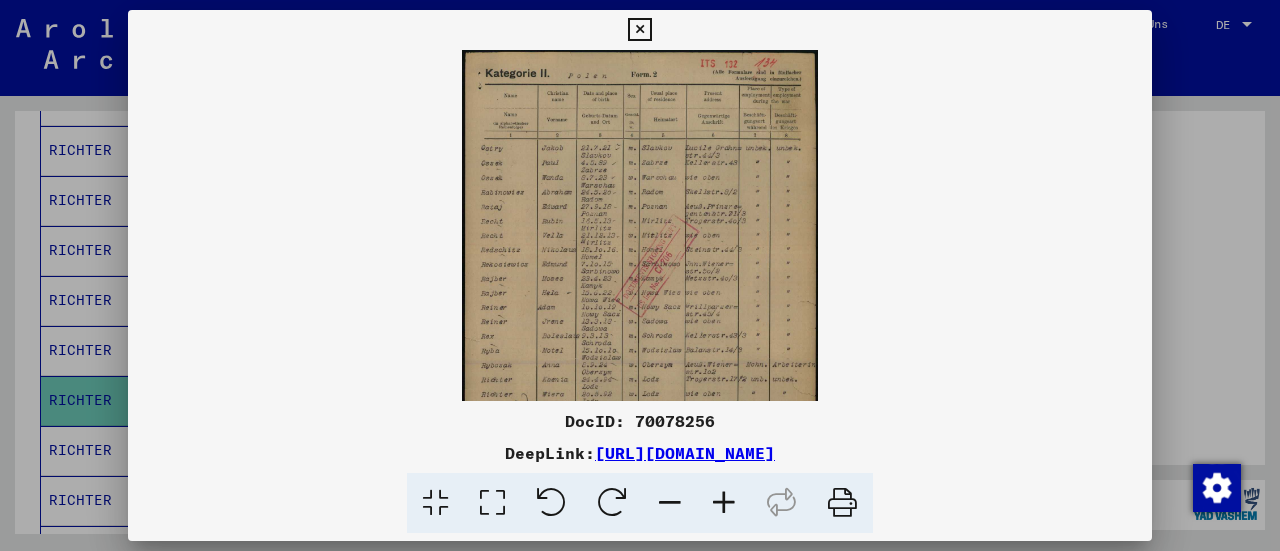 click at bounding box center (724, 503) 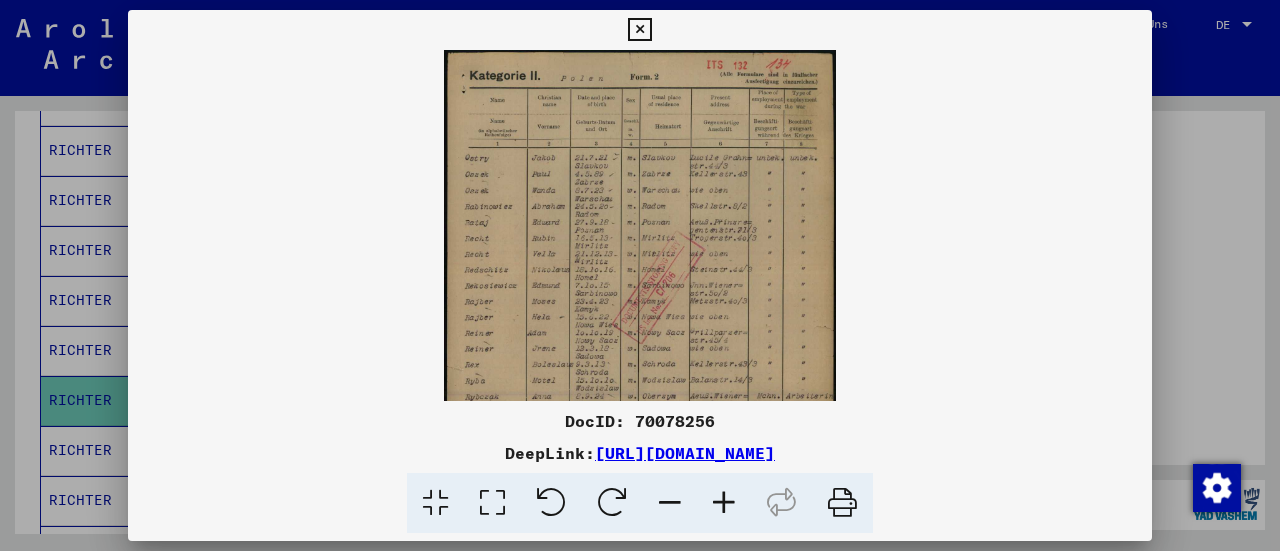 click at bounding box center [724, 503] 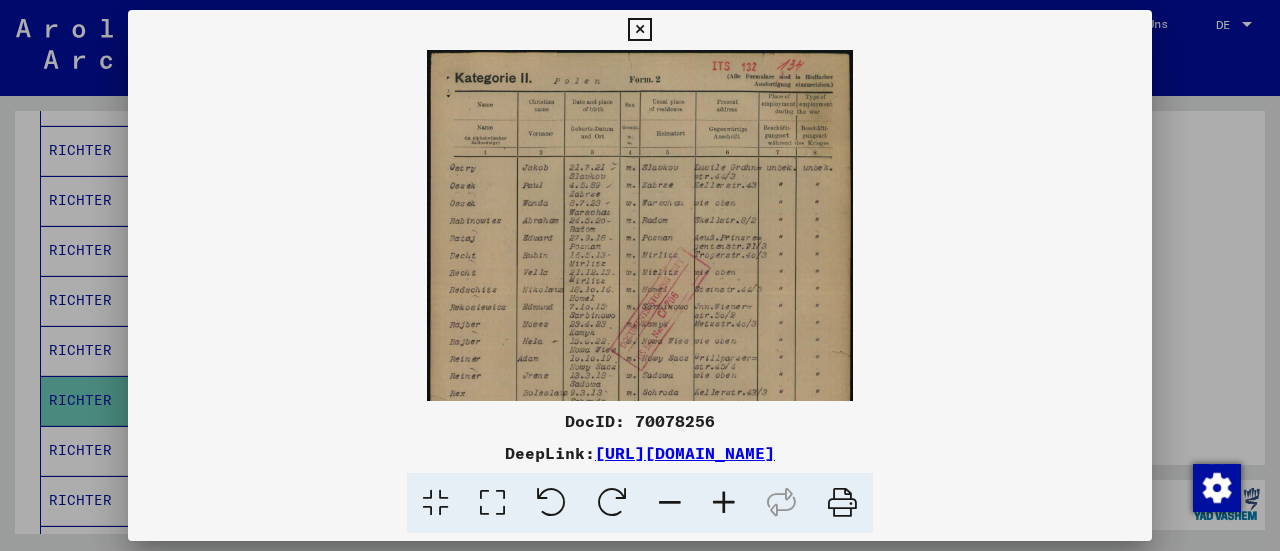 click at bounding box center [724, 503] 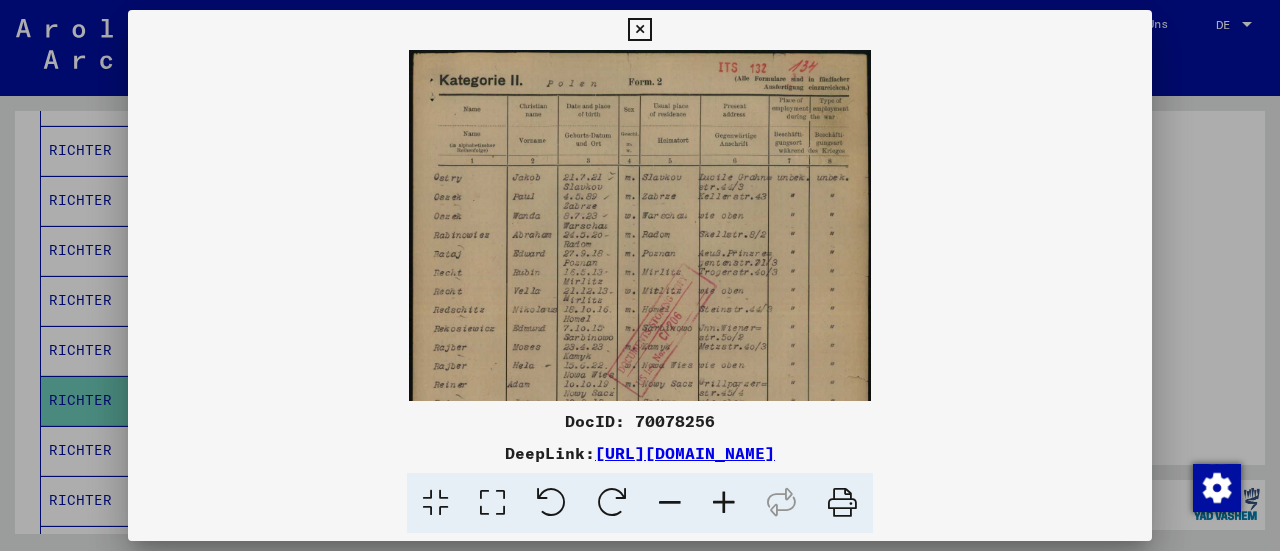 click at bounding box center (724, 503) 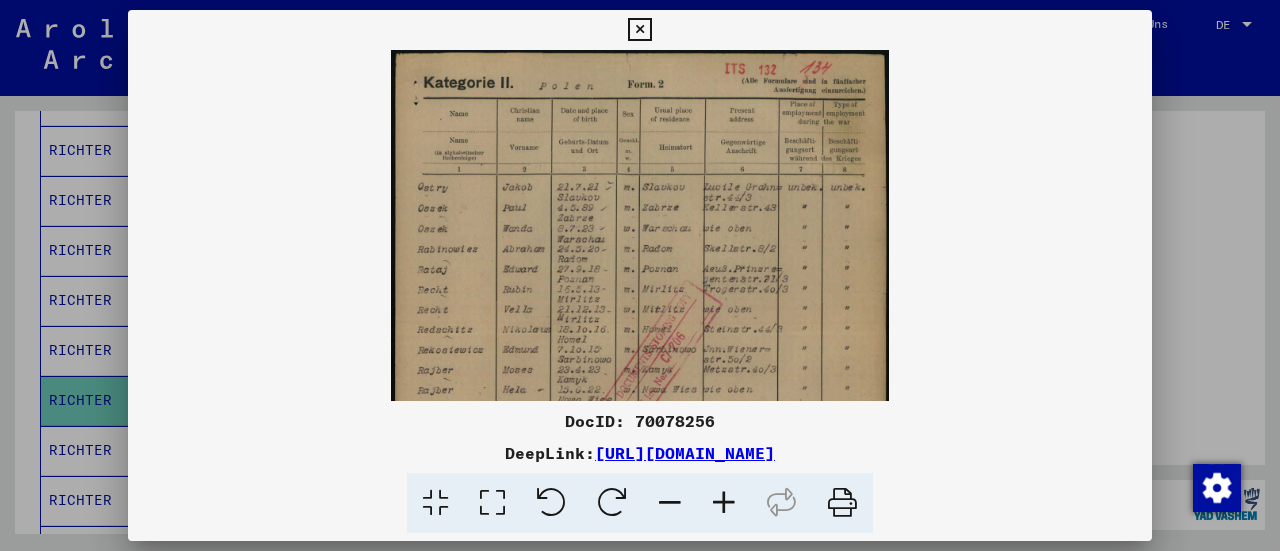 click at bounding box center (724, 503) 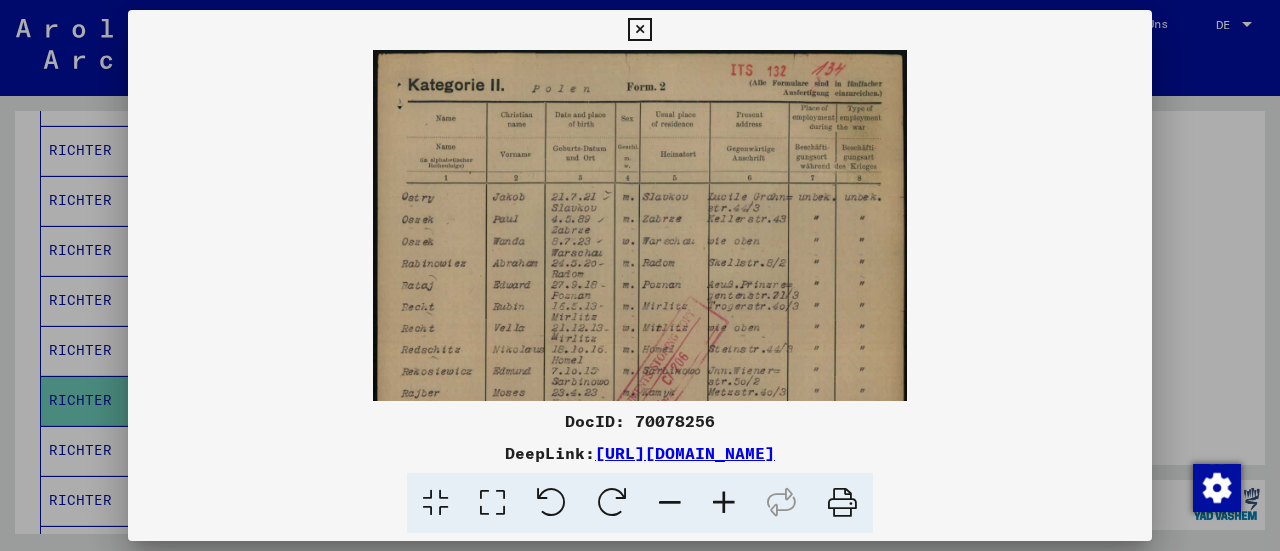 click at bounding box center [724, 503] 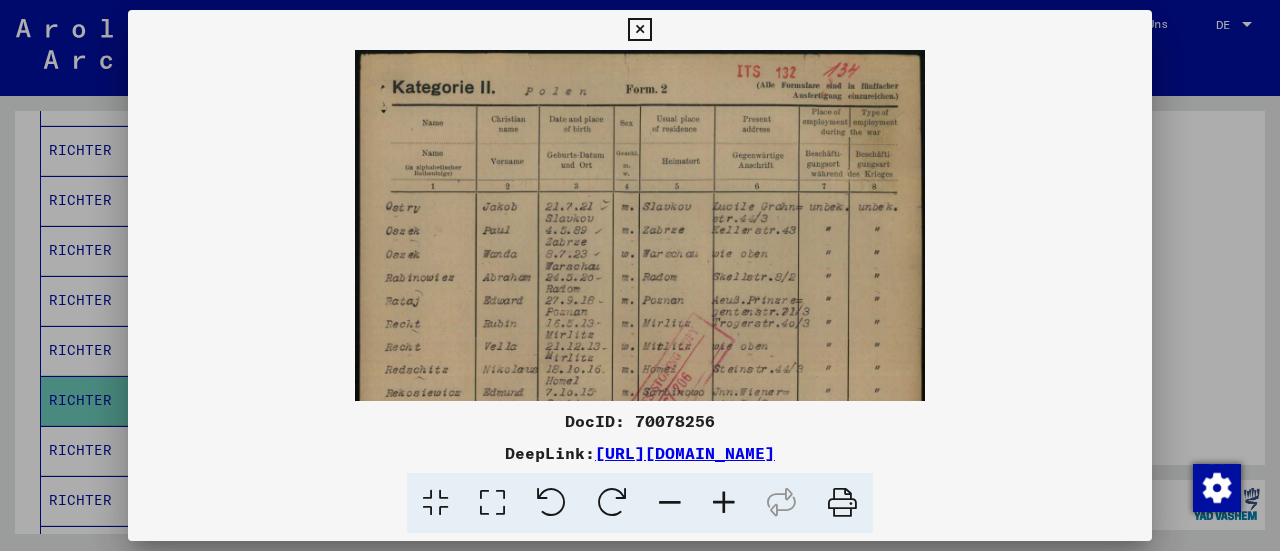 click at bounding box center [724, 503] 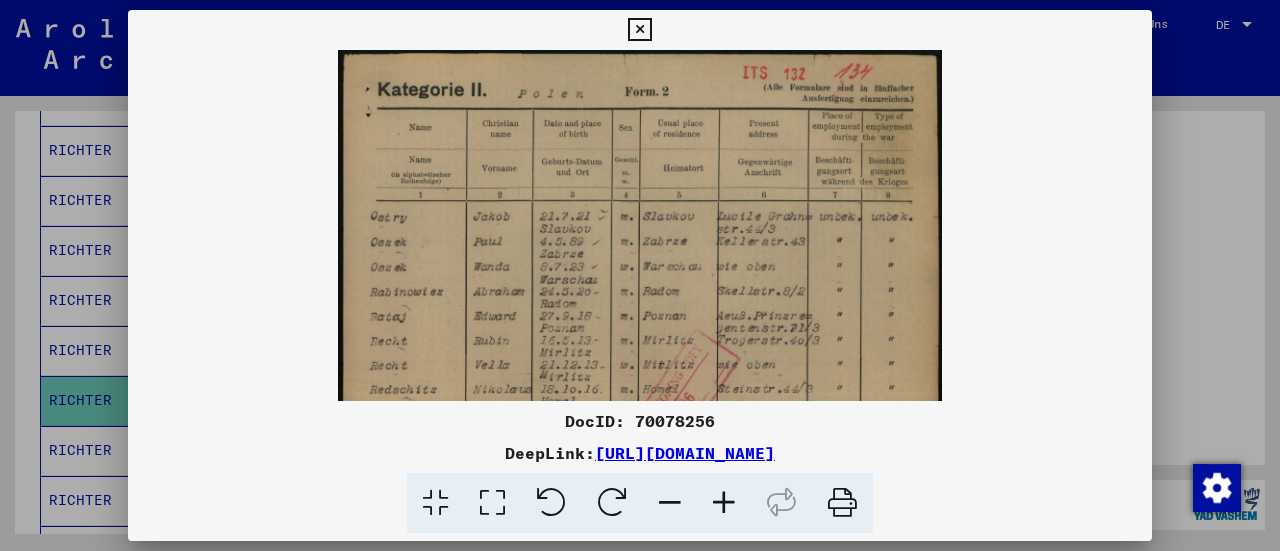 click at bounding box center [724, 503] 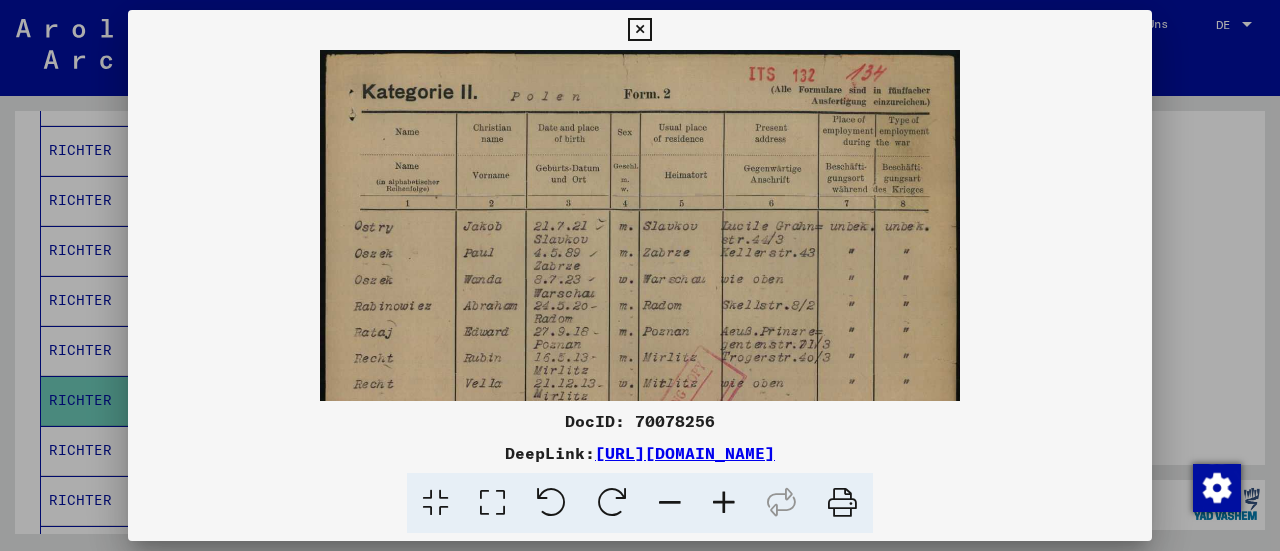 click at bounding box center [724, 503] 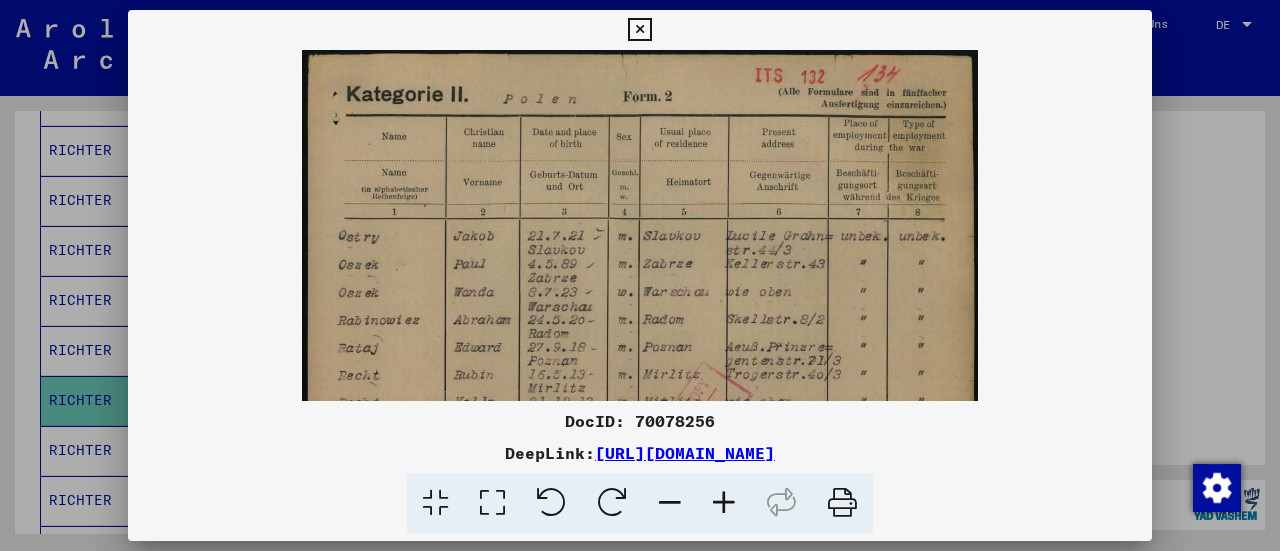 click at bounding box center [724, 503] 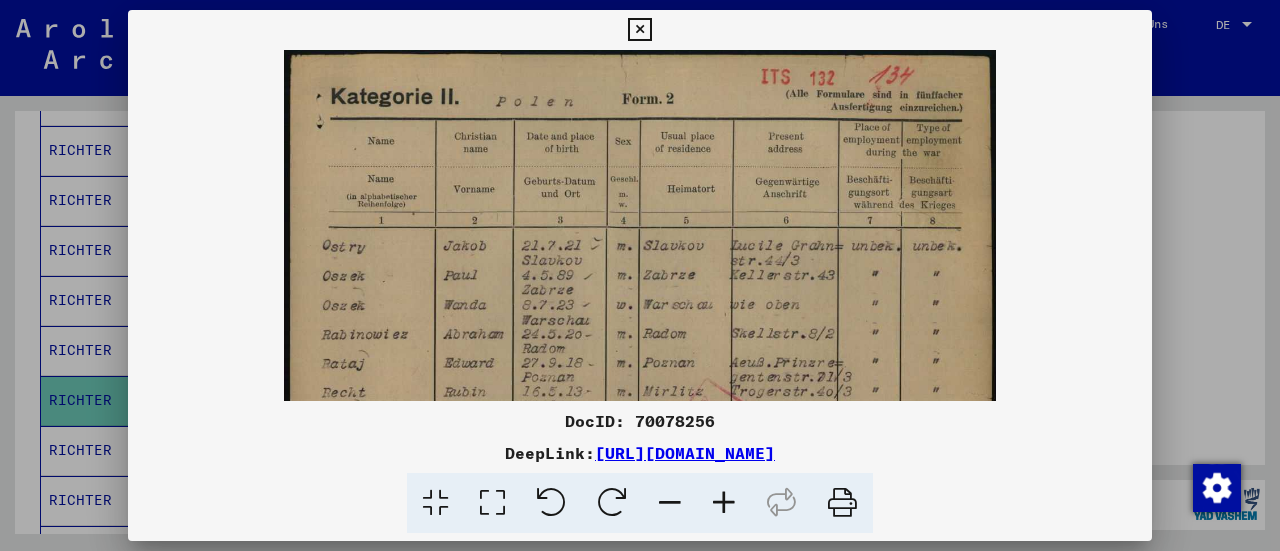 click at bounding box center [724, 503] 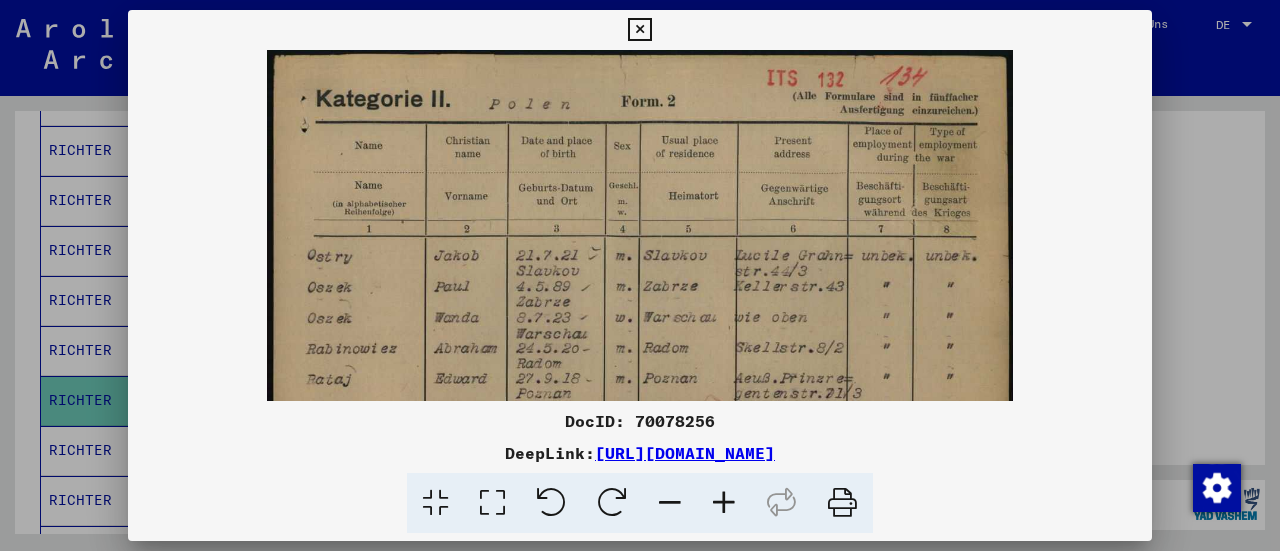 drag, startPoint x: 698, startPoint y: 500, endPoint x: 649, endPoint y: 444, distance: 74.41102 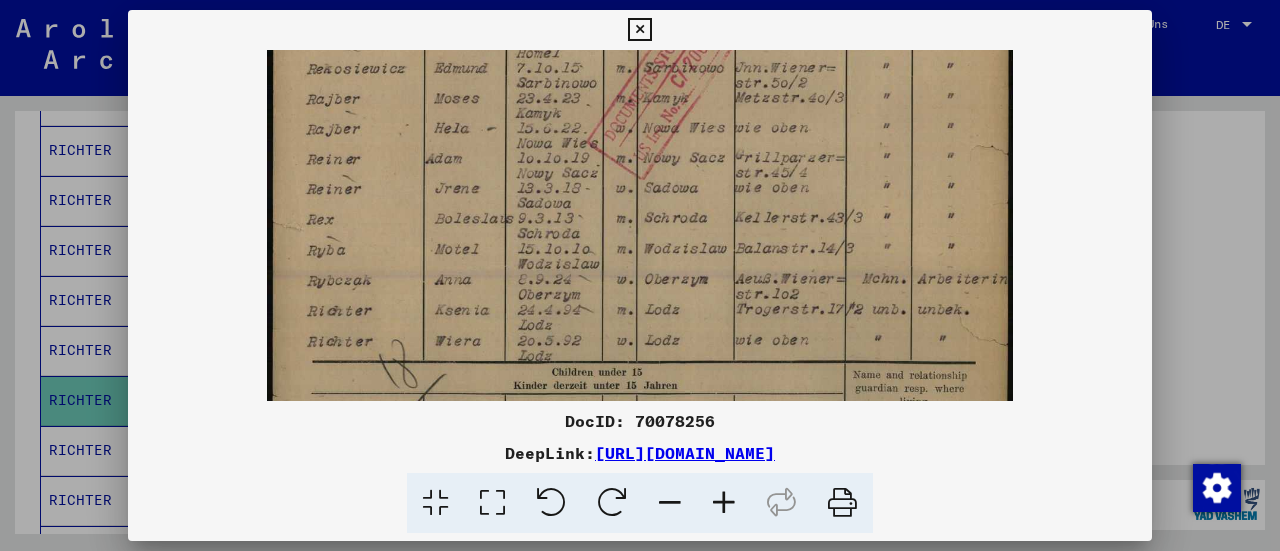 drag, startPoint x: 632, startPoint y: 278, endPoint x: 662, endPoint y: -121, distance: 400.12622 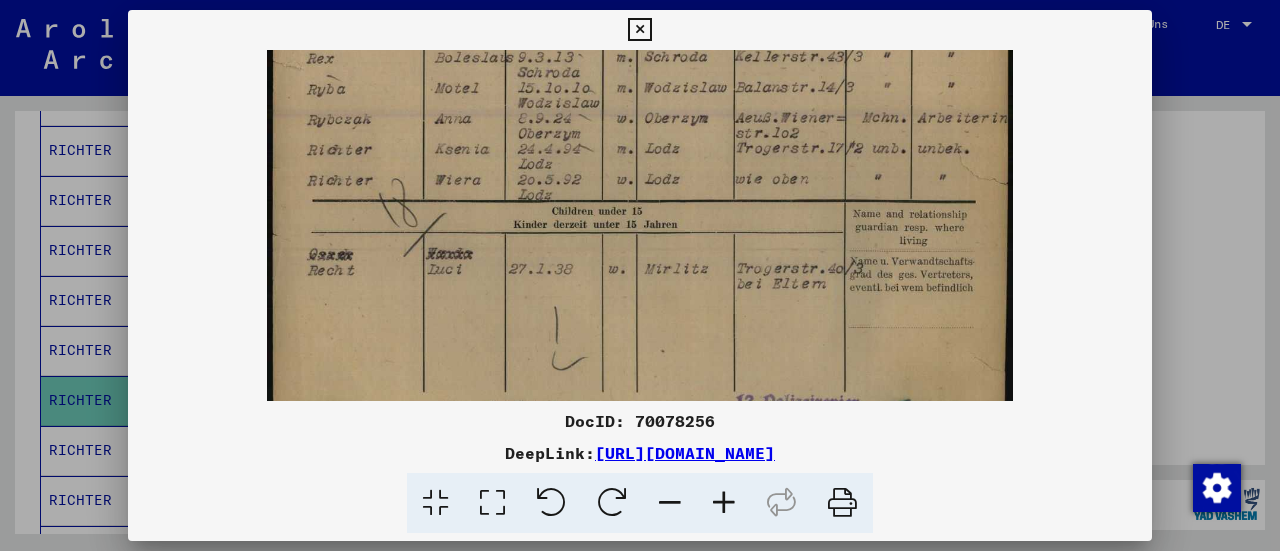 drag, startPoint x: 666, startPoint y: 255, endPoint x: 718, endPoint y: -121, distance: 379.5787 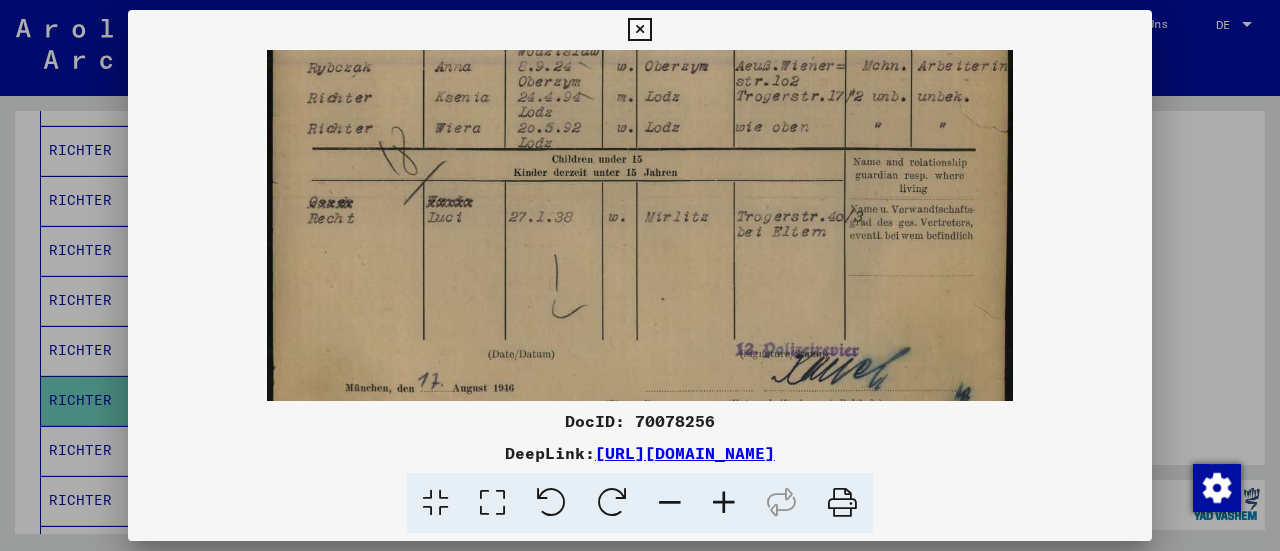 scroll, scrollTop: 626, scrollLeft: 0, axis: vertical 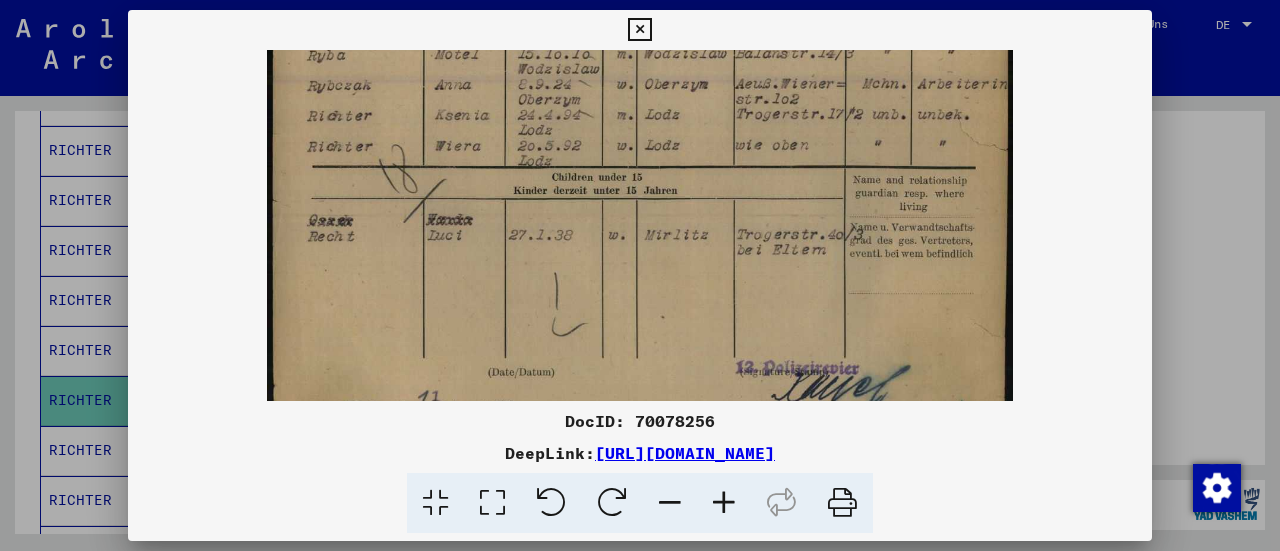 drag, startPoint x: 719, startPoint y: 90, endPoint x: 714, endPoint y: 165, distance: 75.16648 